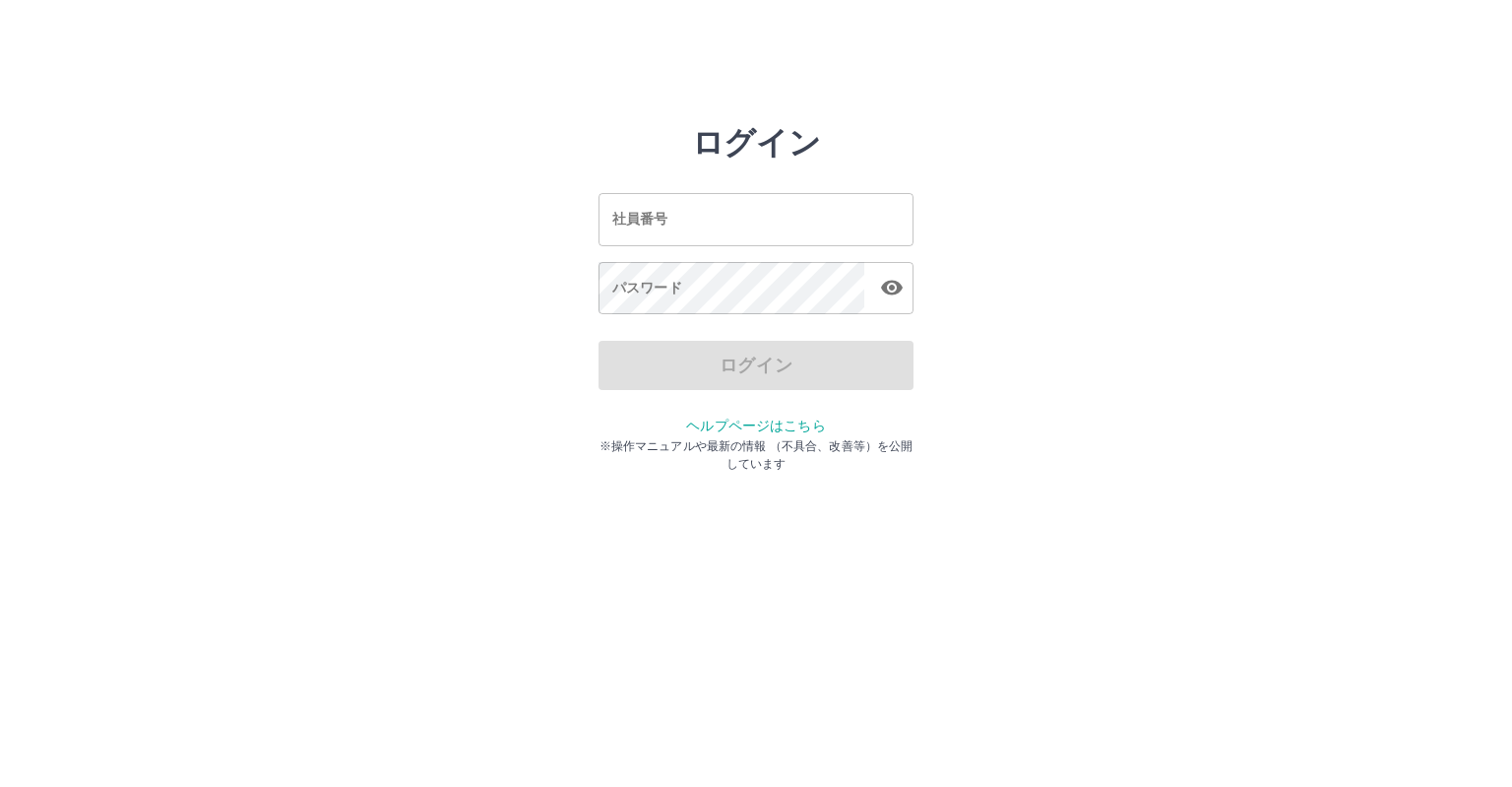 scroll, scrollTop: 0, scrollLeft: 0, axis: both 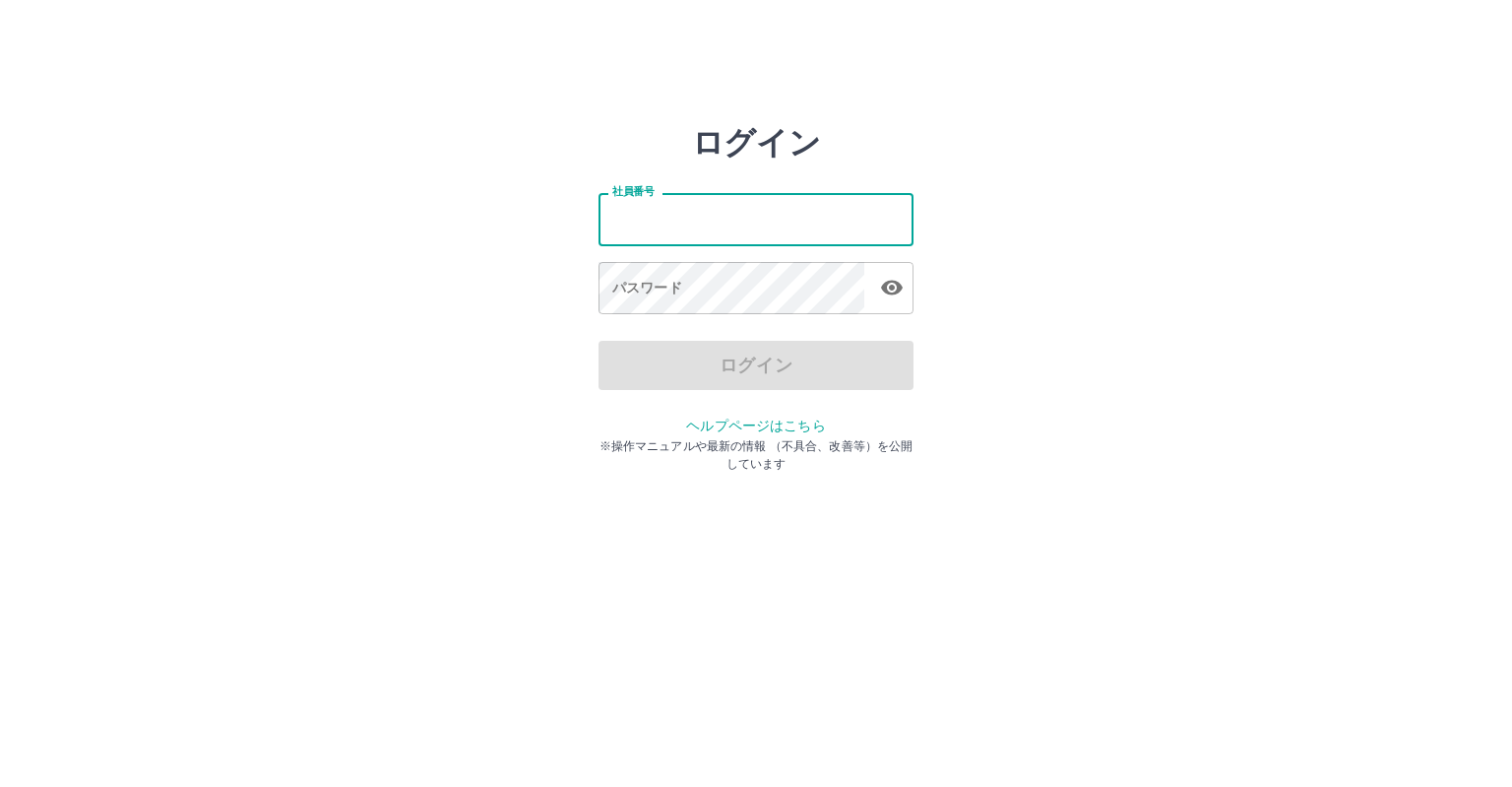 click on "社員番号" at bounding box center (756, 219) 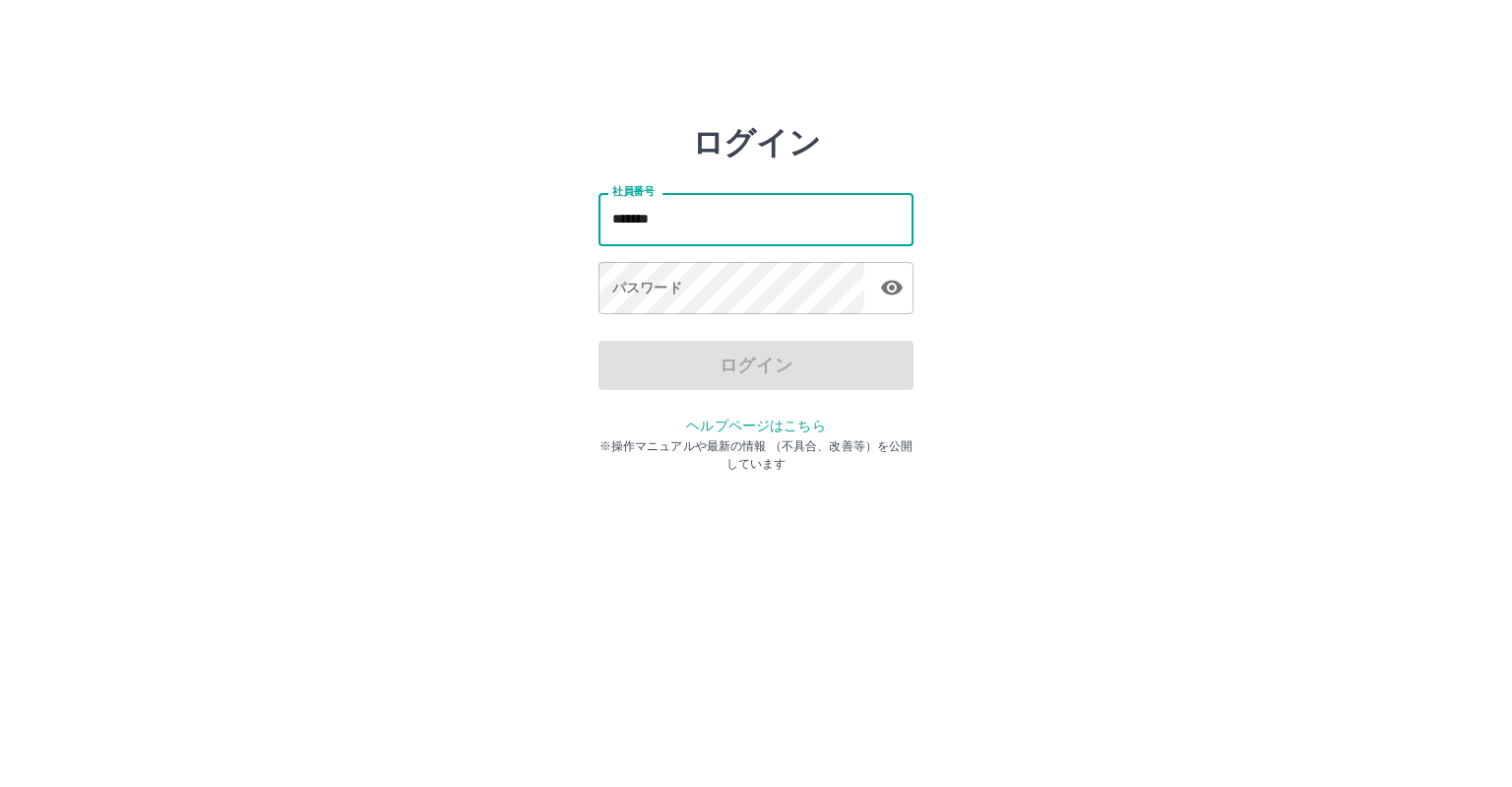 type on "*******" 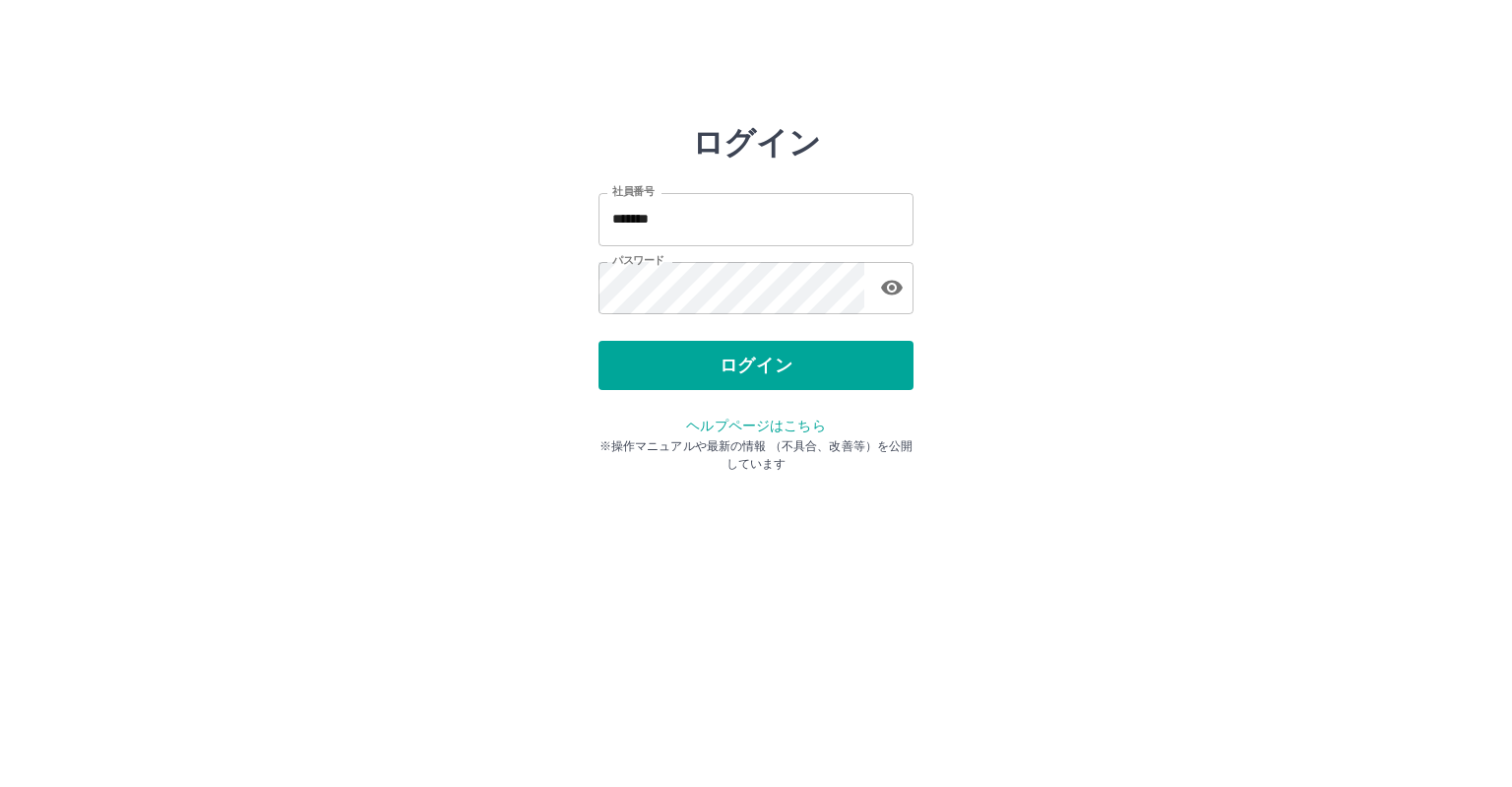 click on "社員番号 ******* 社員番号 パスワード パスワード" at bounding box center (756, 250) 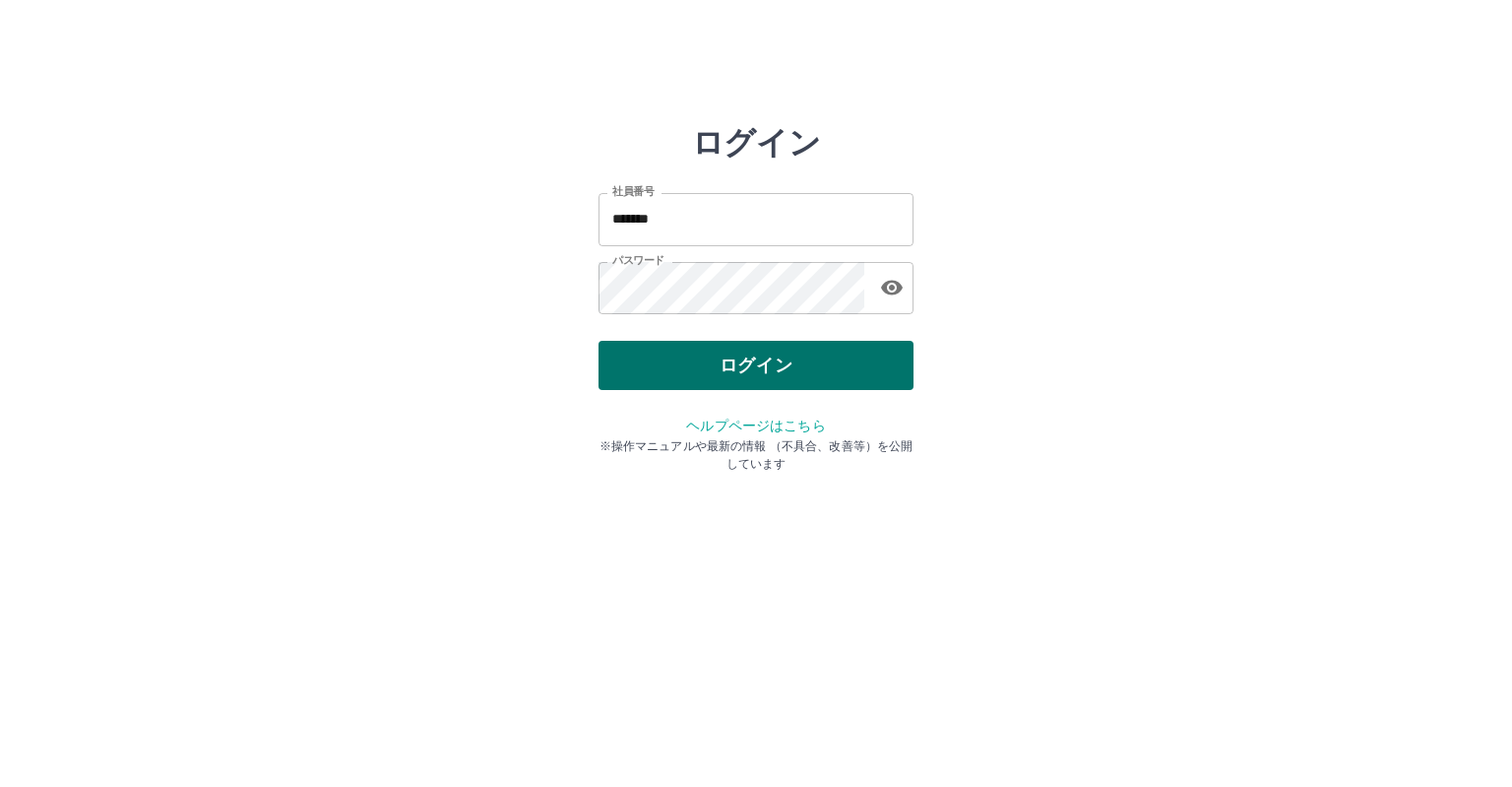 click on "ログイン" at bounding box center [756, 365] 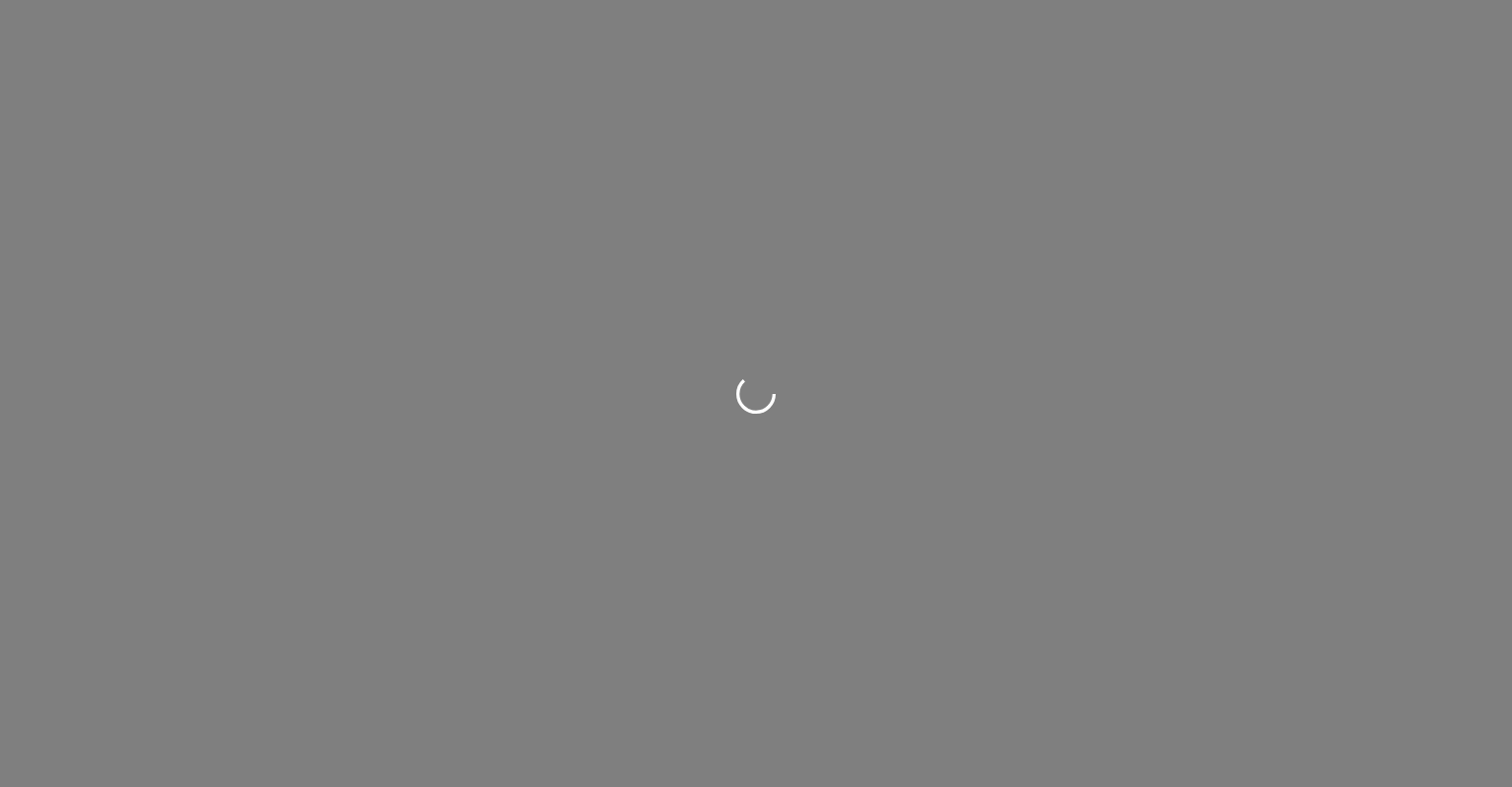 scroll, scrollTop: 0, scrollLeft: 0, axis: both 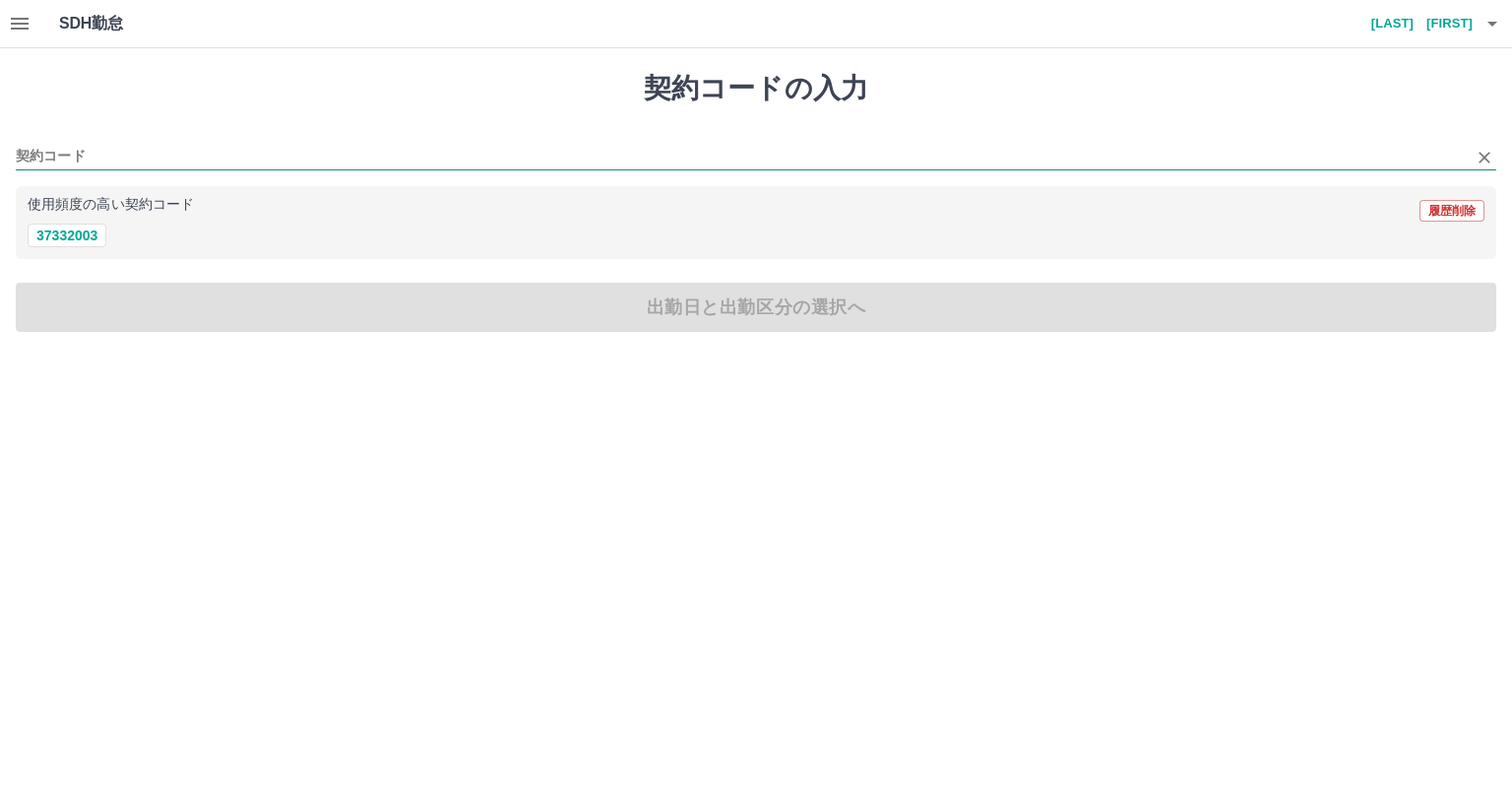 click on "契約コード" at bounding box center [741, 157] 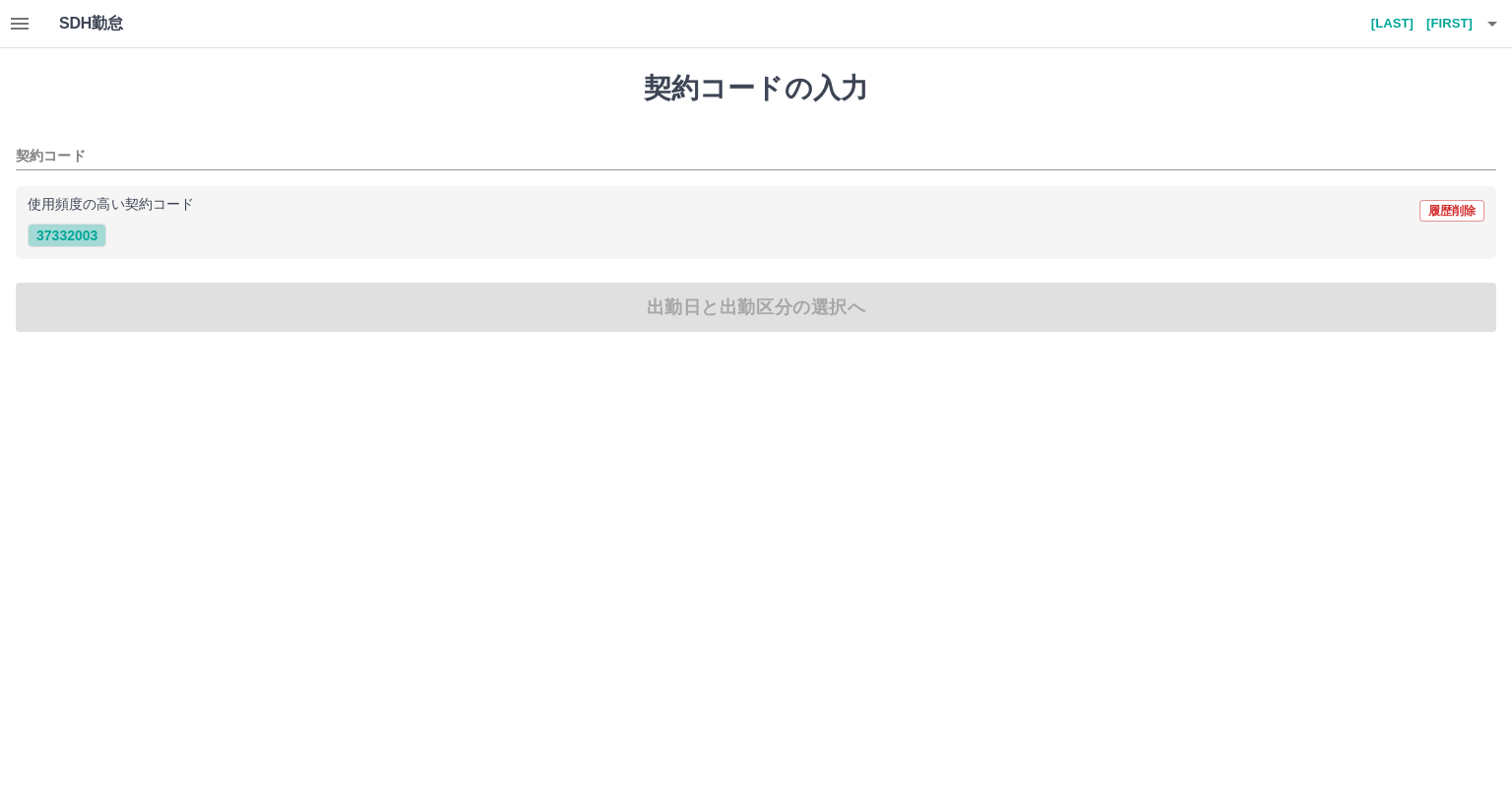 click on "37332003" at bounding box center (67, 235) 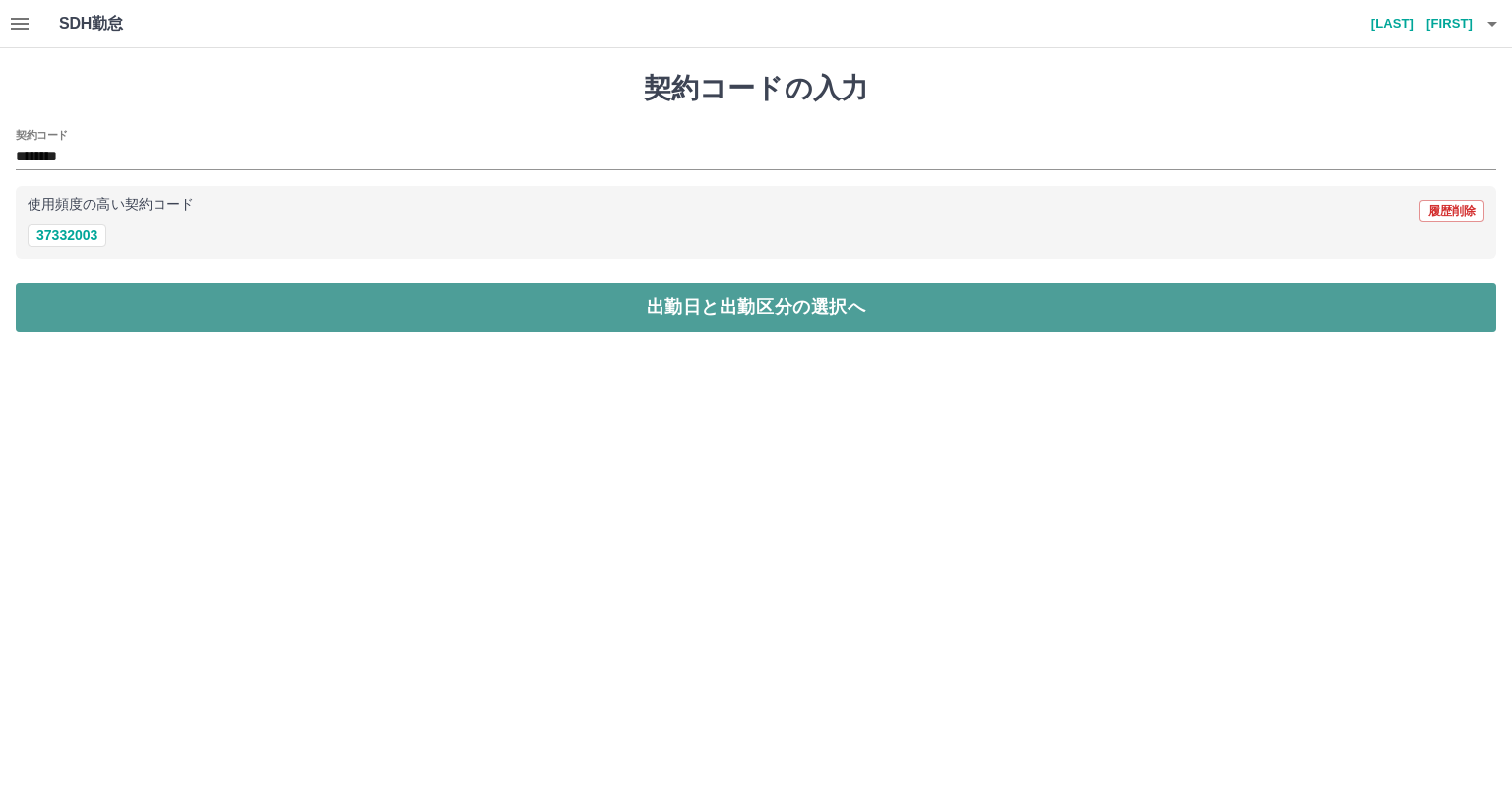 click on "出勤日と出勤区分の選択へ" at bounding box center [756, 307] 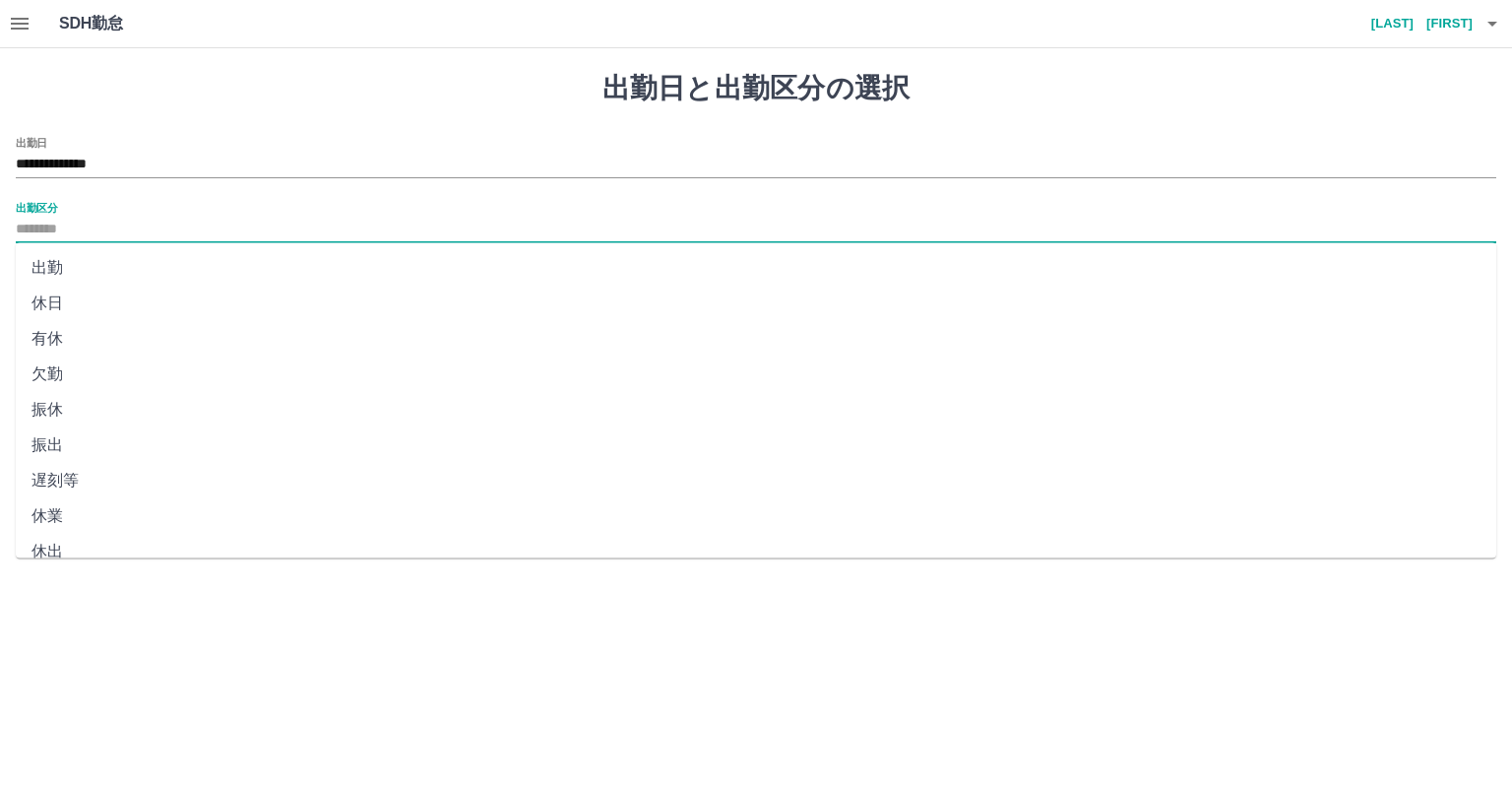 click on "出勤区分" at bounding box center [756, 230] 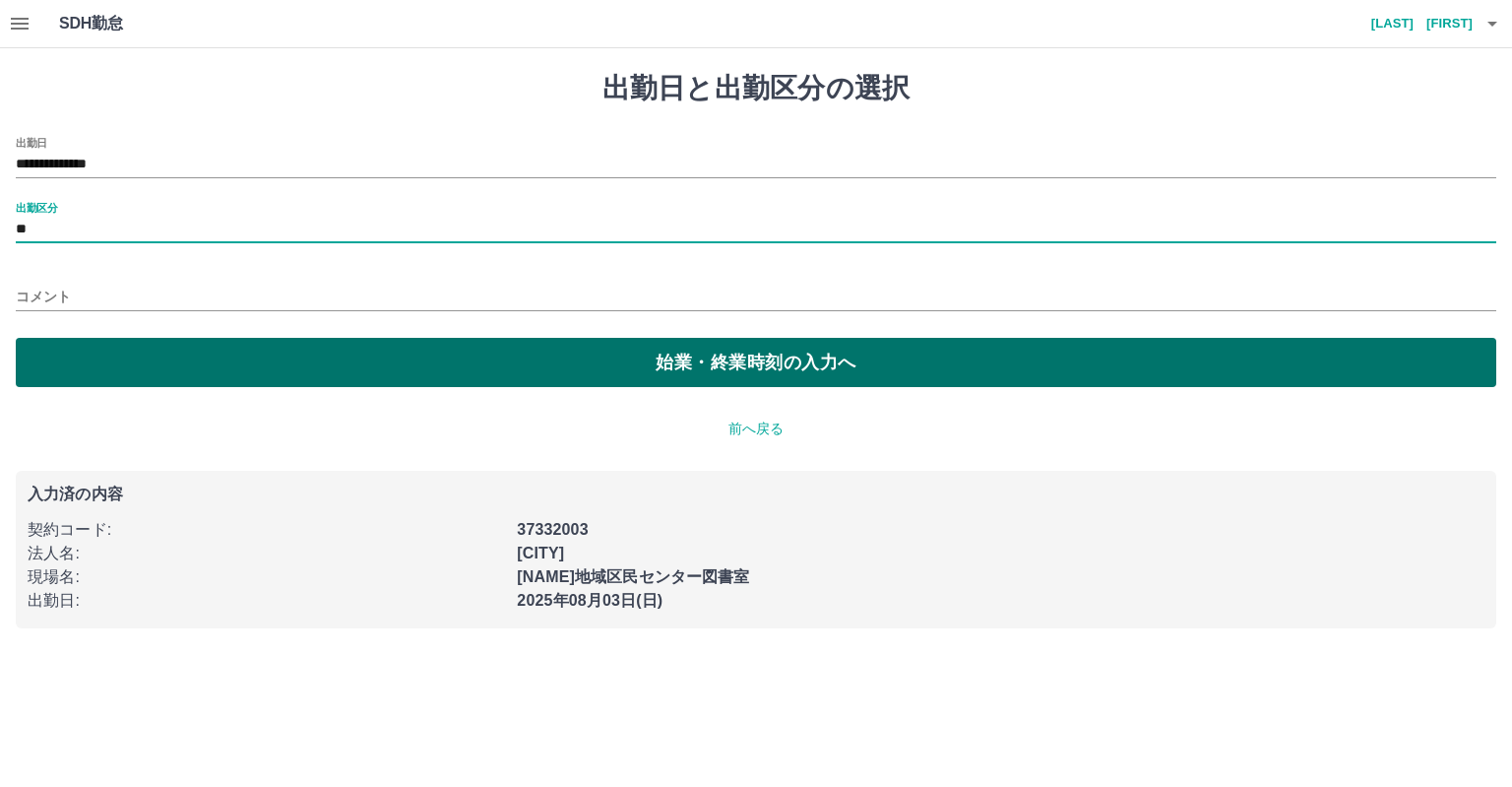 drag, startPoint x: 618, startPoint y: 375, endPoint x: 604, endPoint y: 375, distance: 14 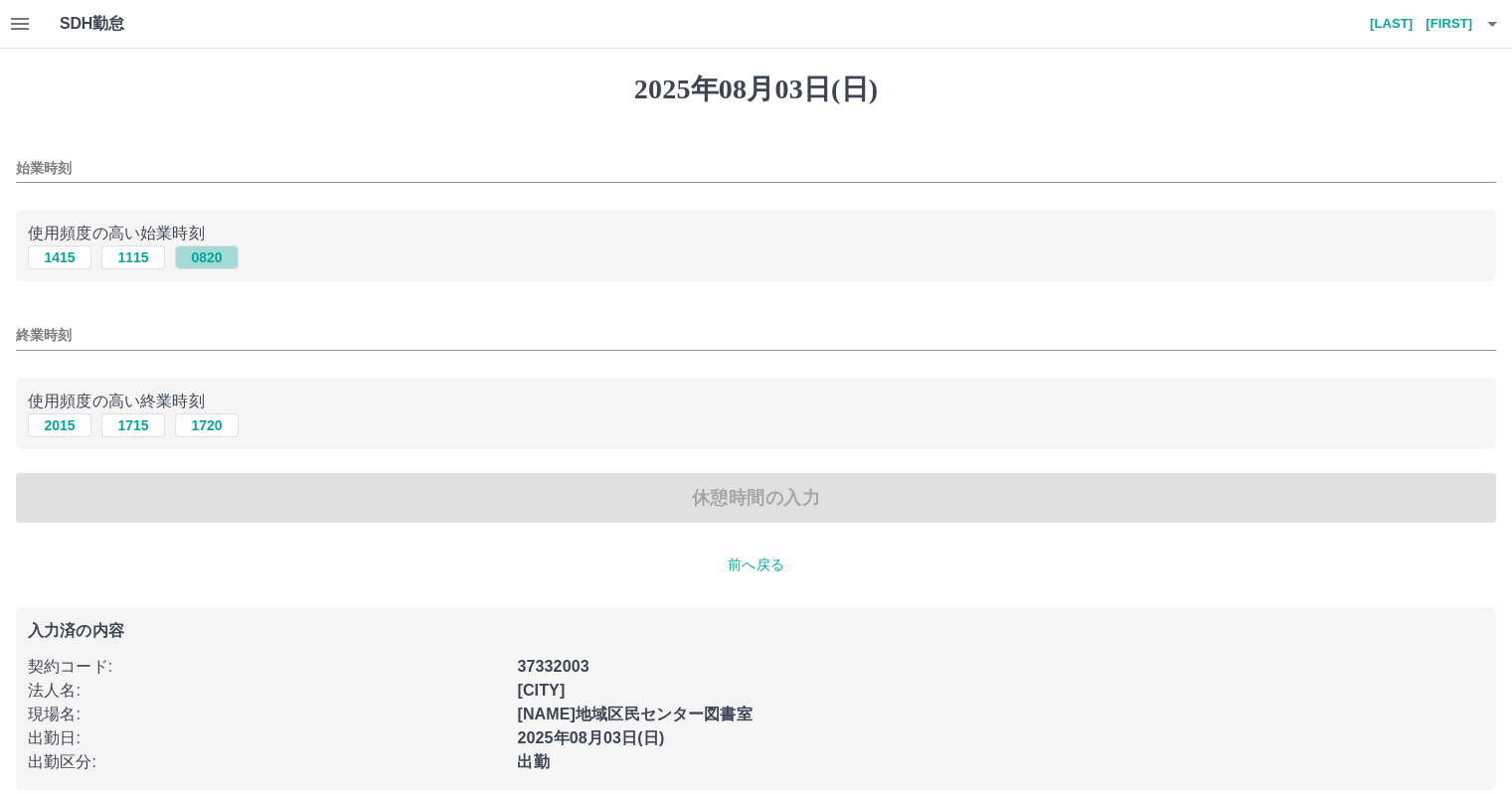 click on "0820" at bounding box center (207, 257) 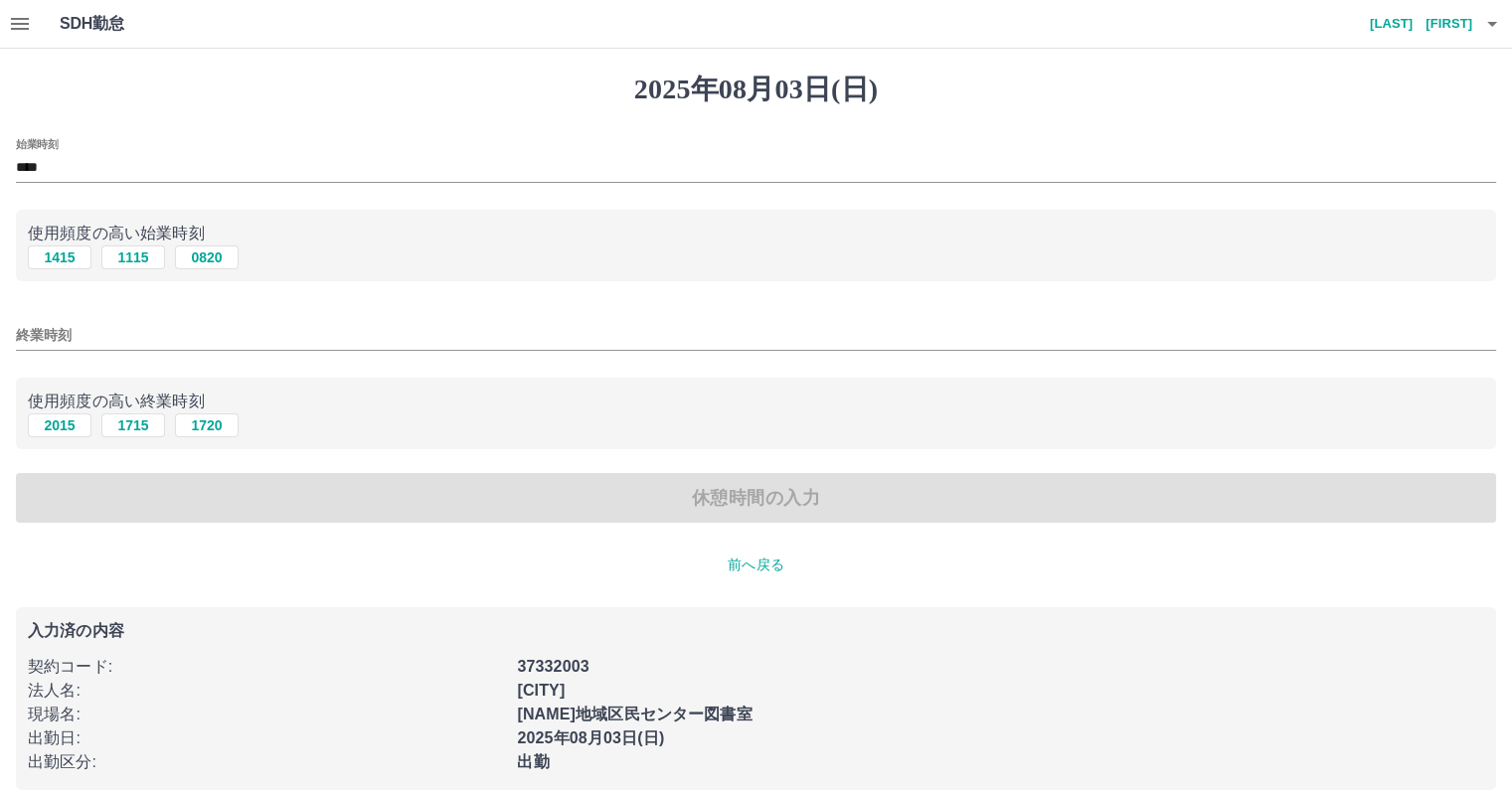 click on "使用頻度の高い終業時刻" at bounding box center (756, 401) 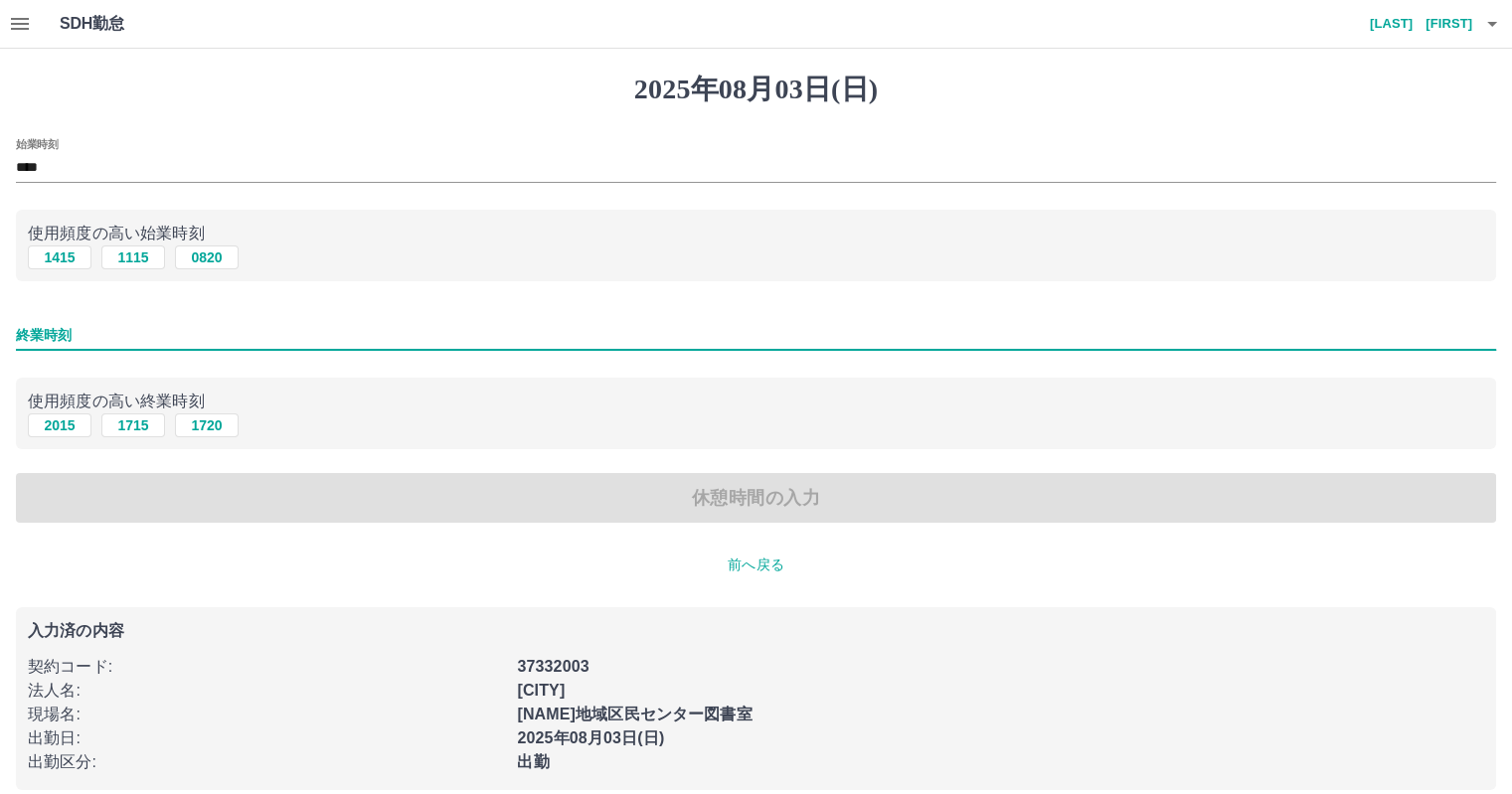 type on "****" 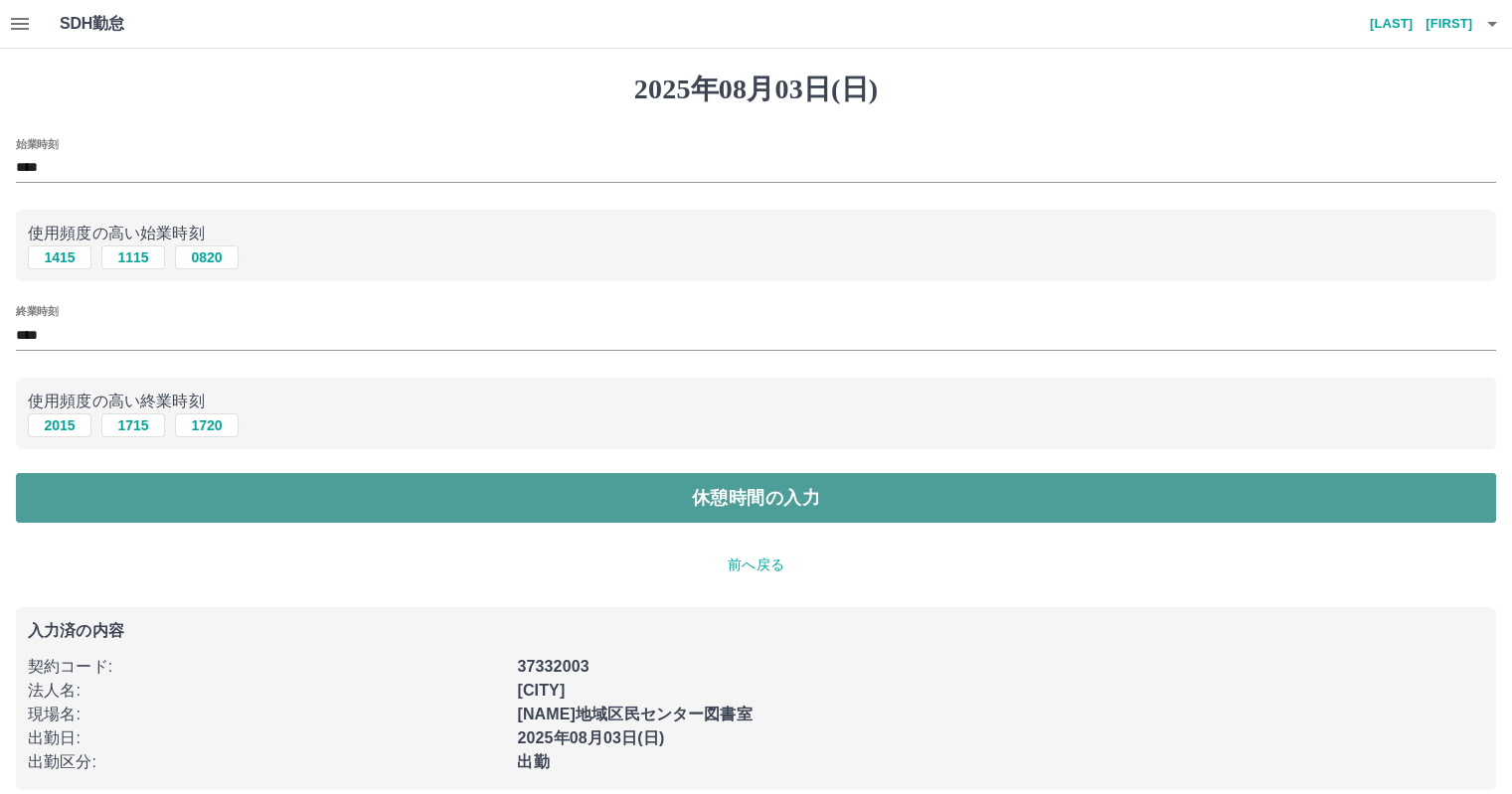 click on "休憩時間の入力" at bounding box center [756, 498] 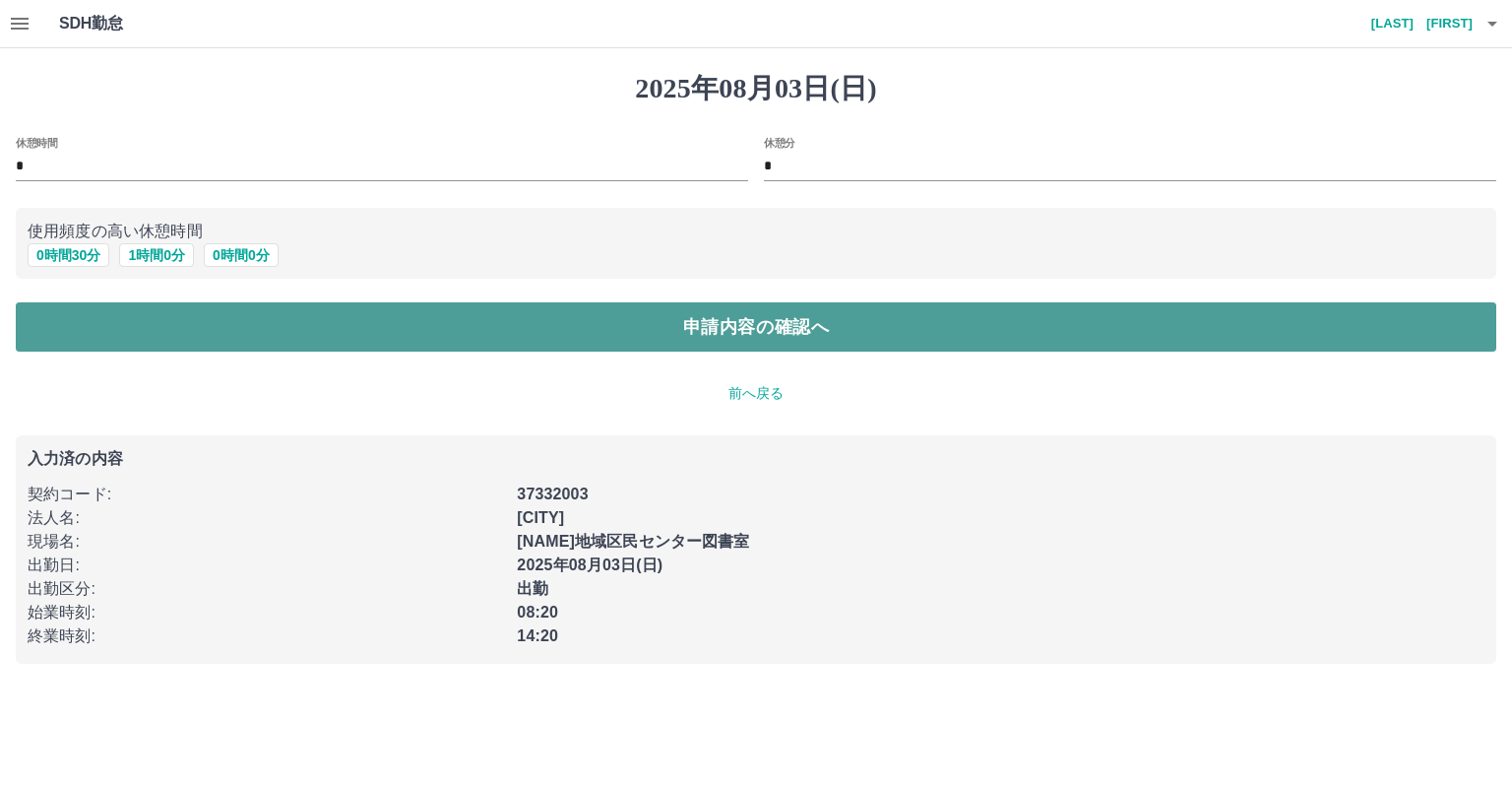 click on "申請内容の確認へ" at bounding box center [756, 327] 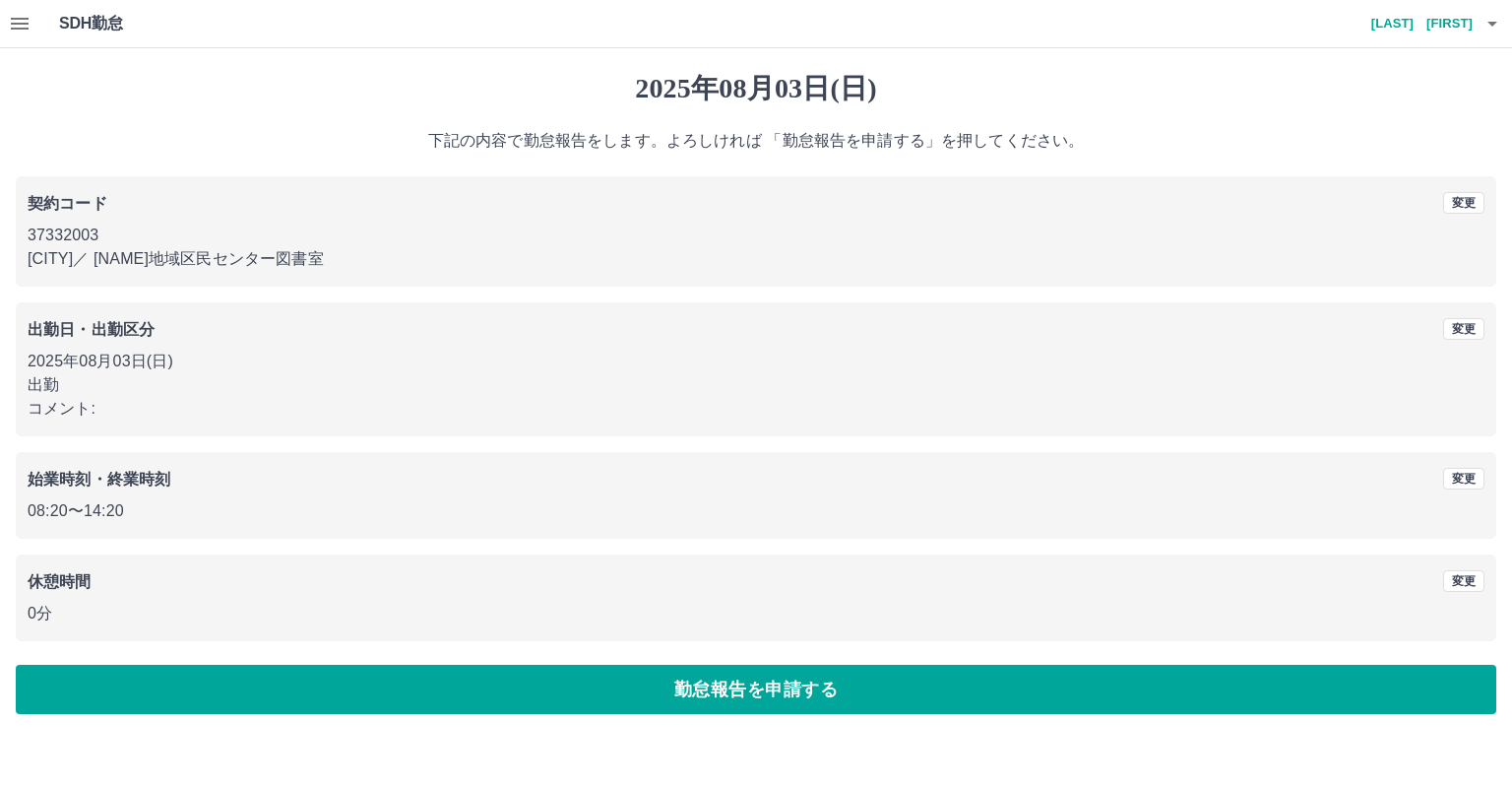 click on "休憩時間" at bounding box center (59, 581) 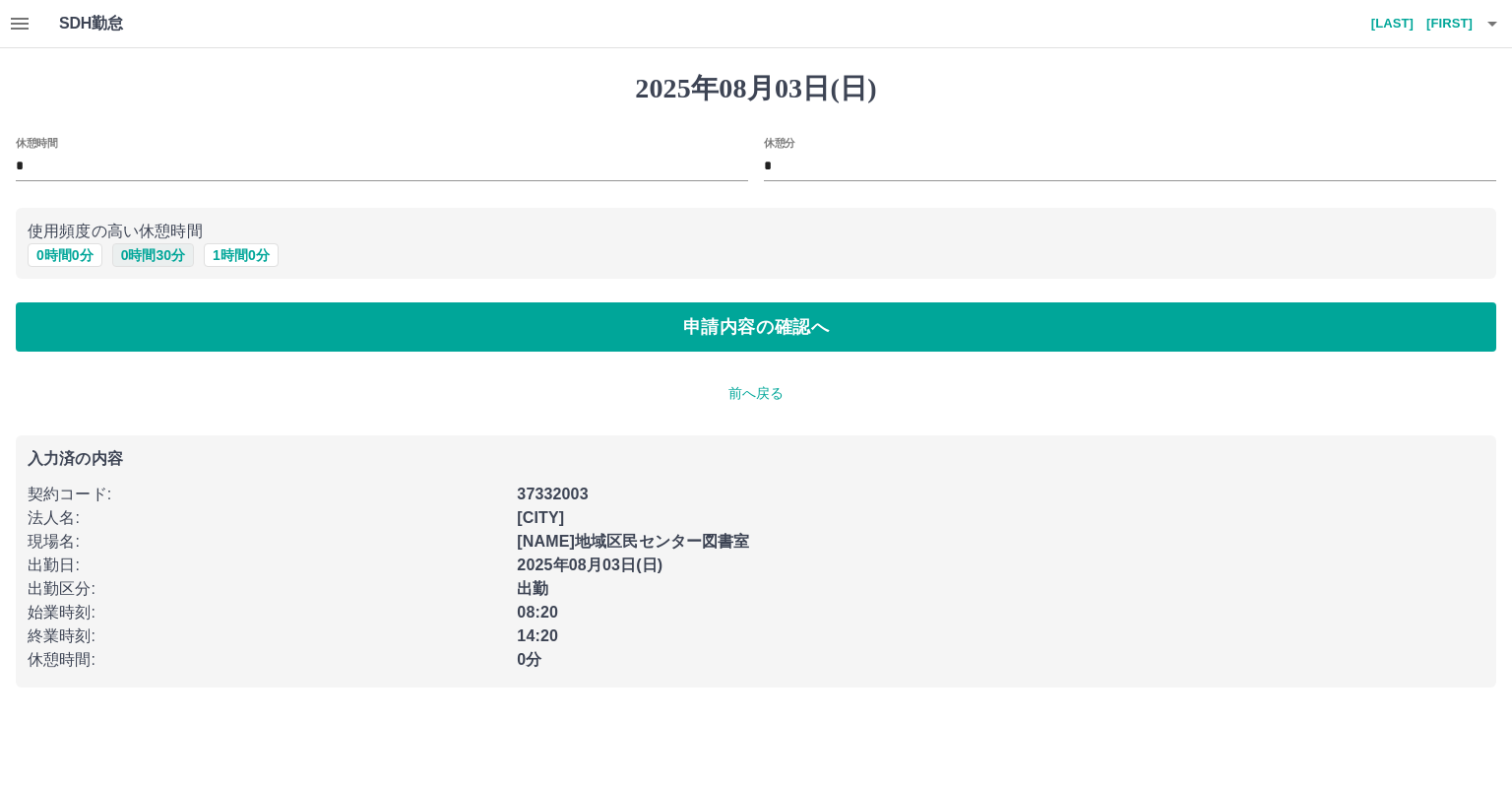 click on "0 時間 30 分" at bounding box center (153, 255) 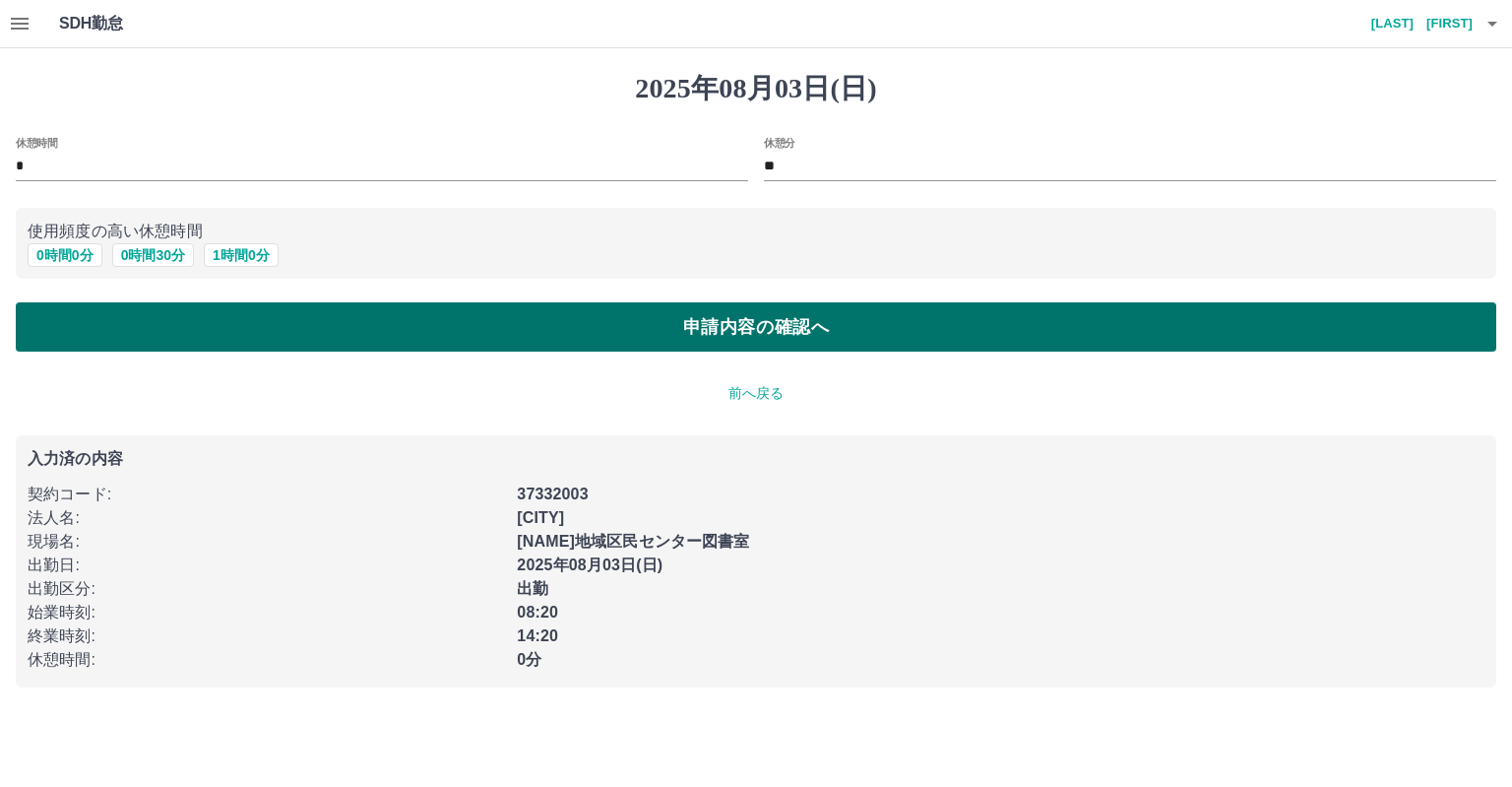 click on "申請内容の確認へ" at bounding box center (756, 327) 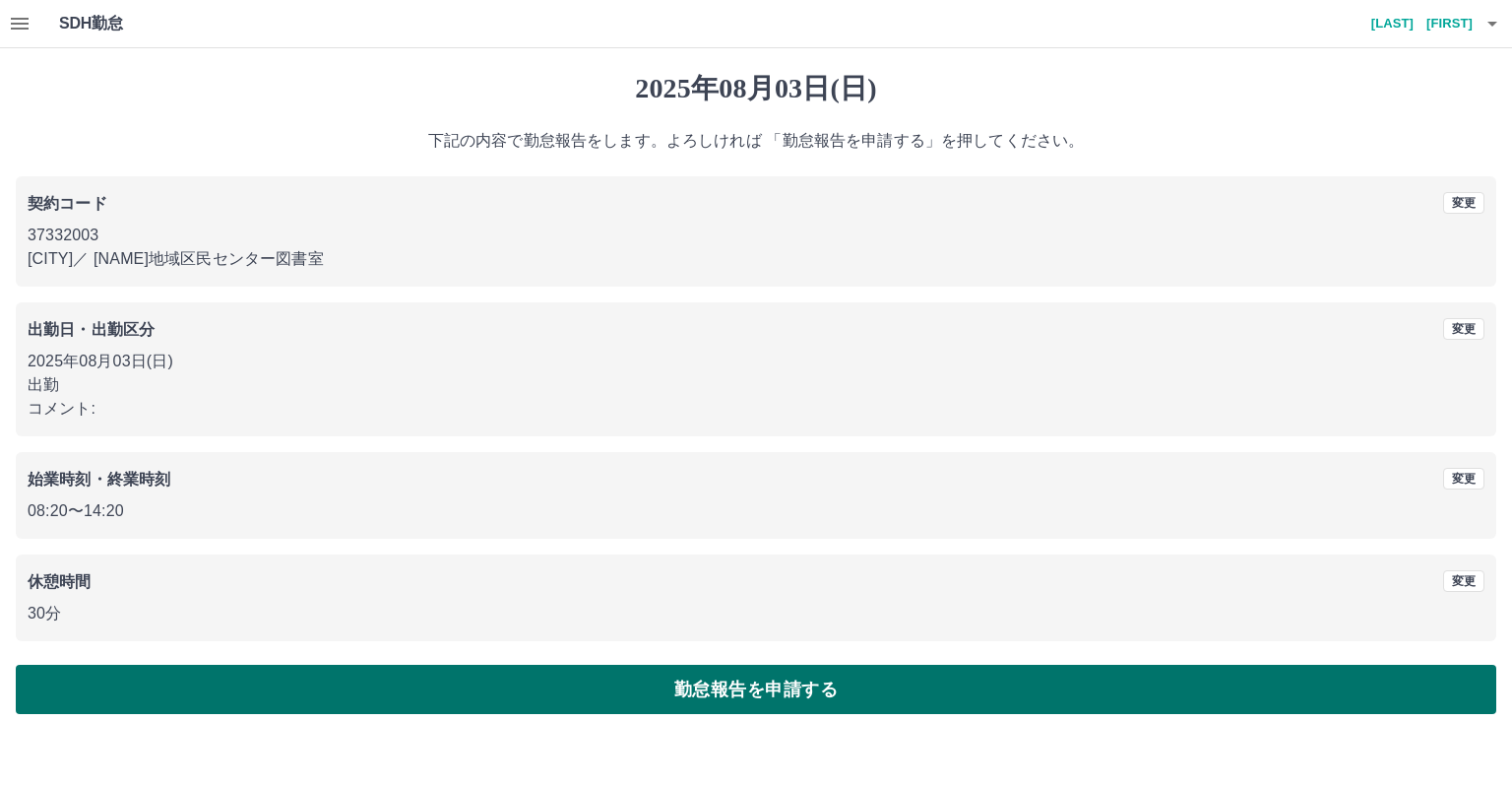 click on "勤怠報告を申請する" at bounding box center [756, 689] 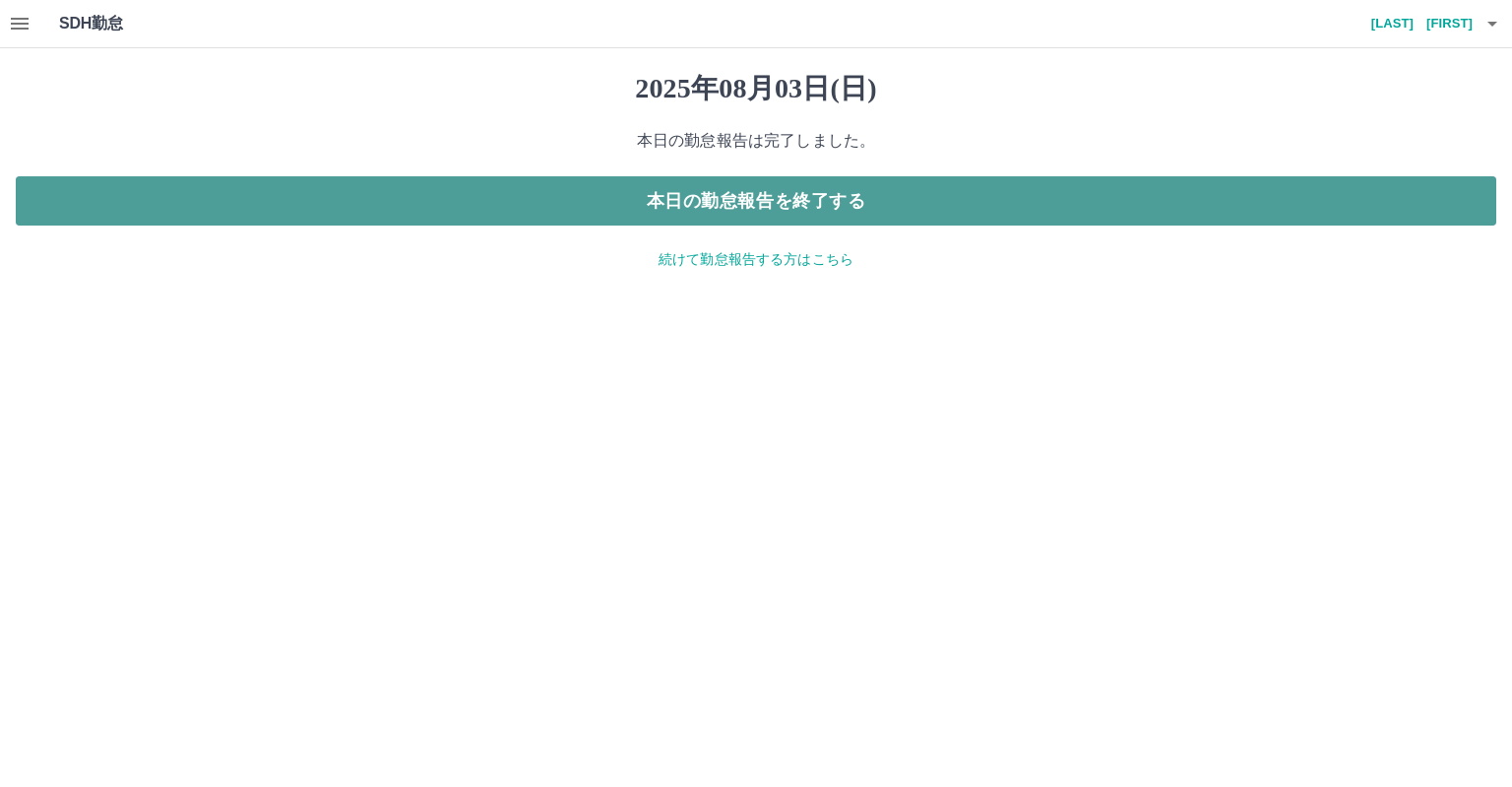 click on "本日の勤怠報告を終了する" at bounding box center [756, 201] 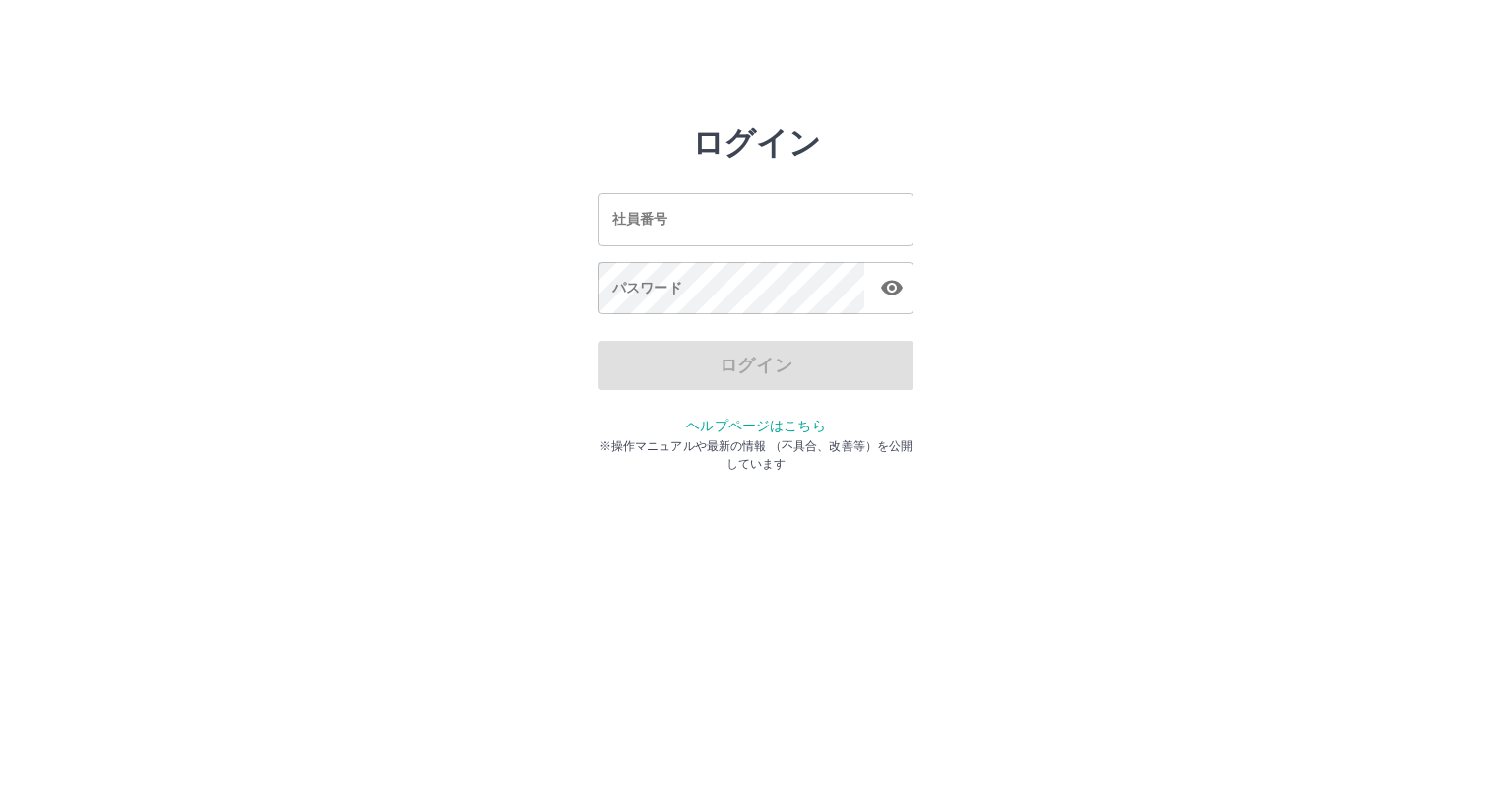 scroll, scrollTop: 0, scrollLeft: 0, axis: both 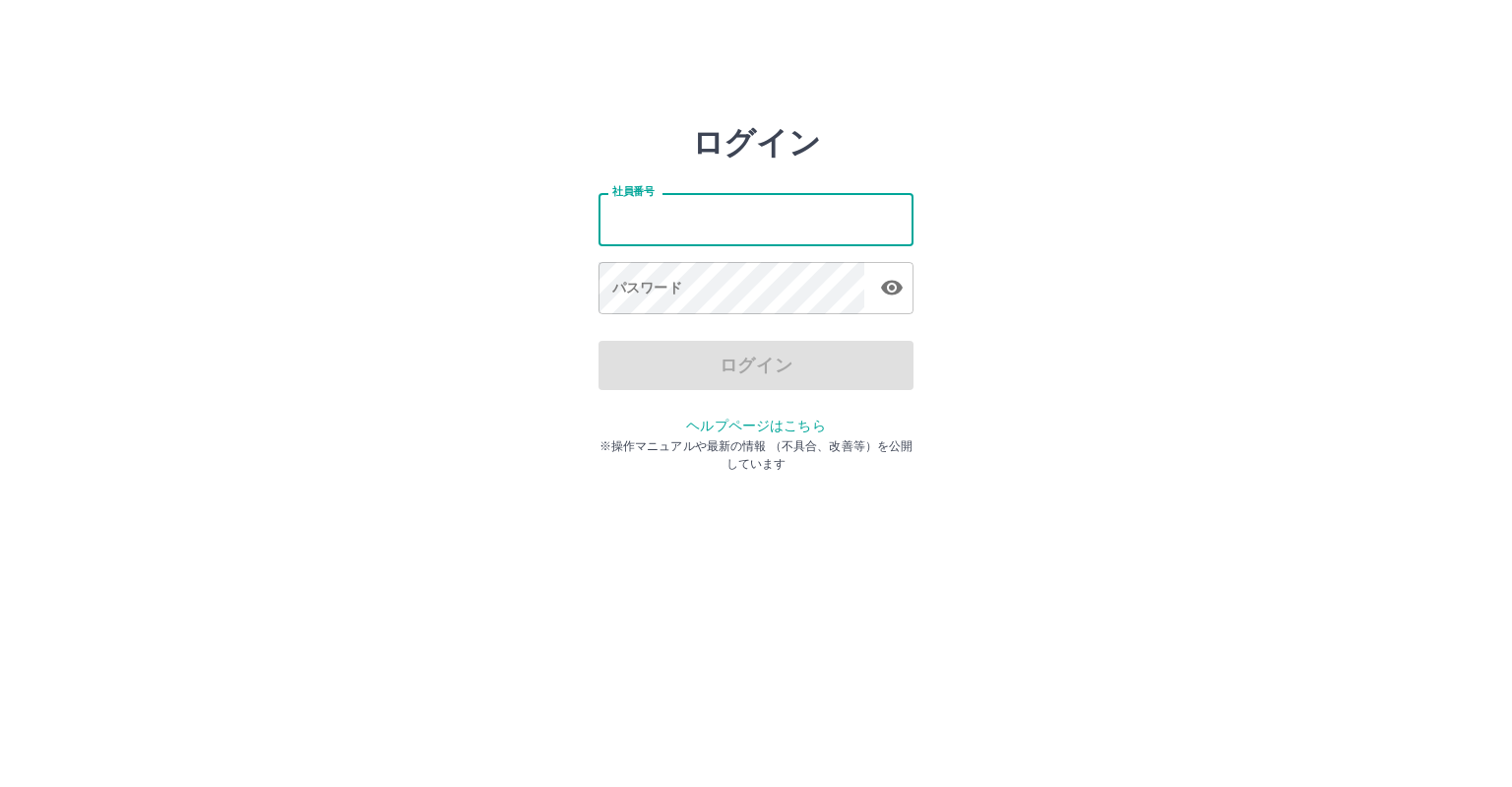 click on "社員番号" at bounding box center (756, 219) 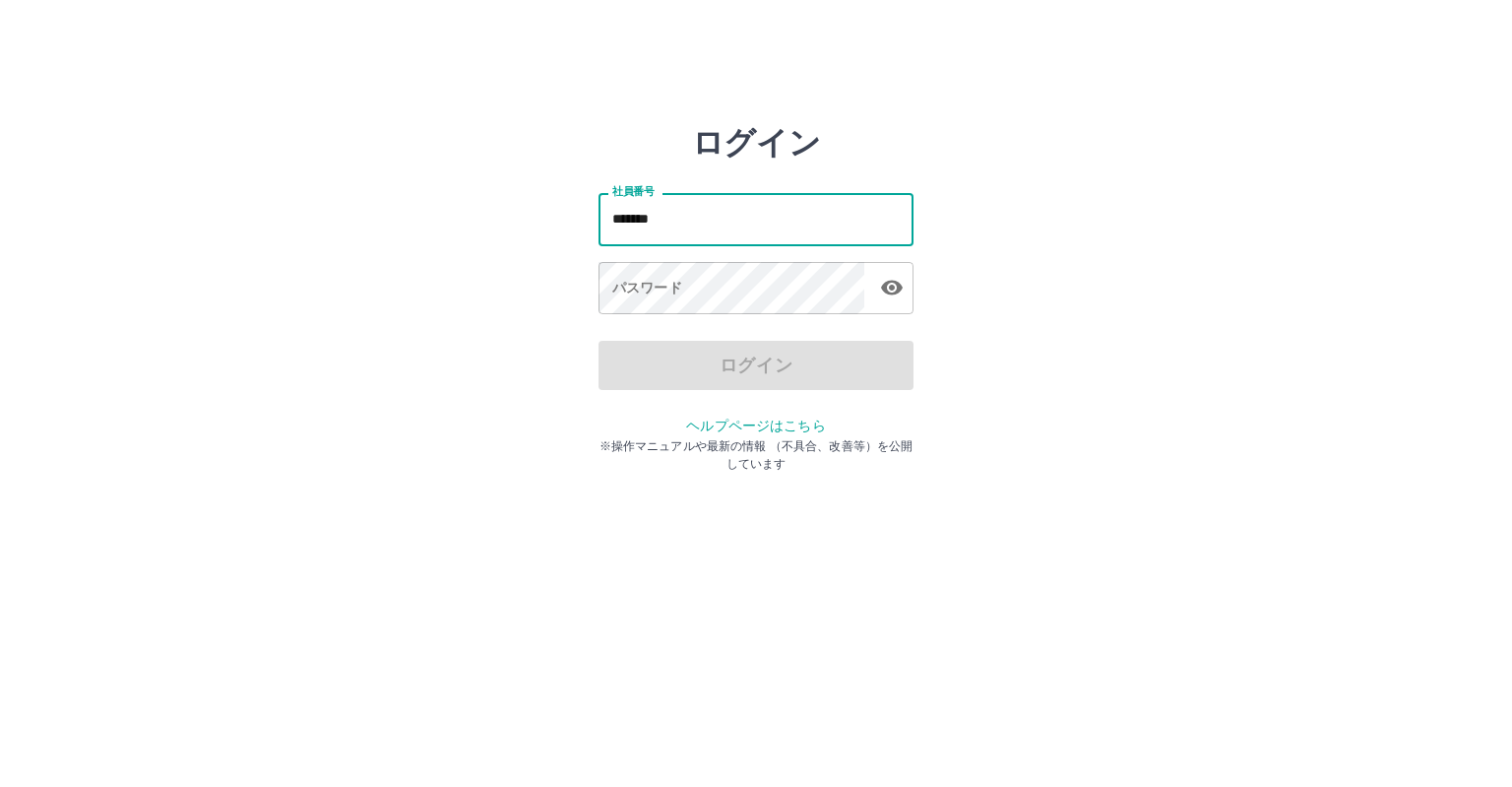 type on "*******" 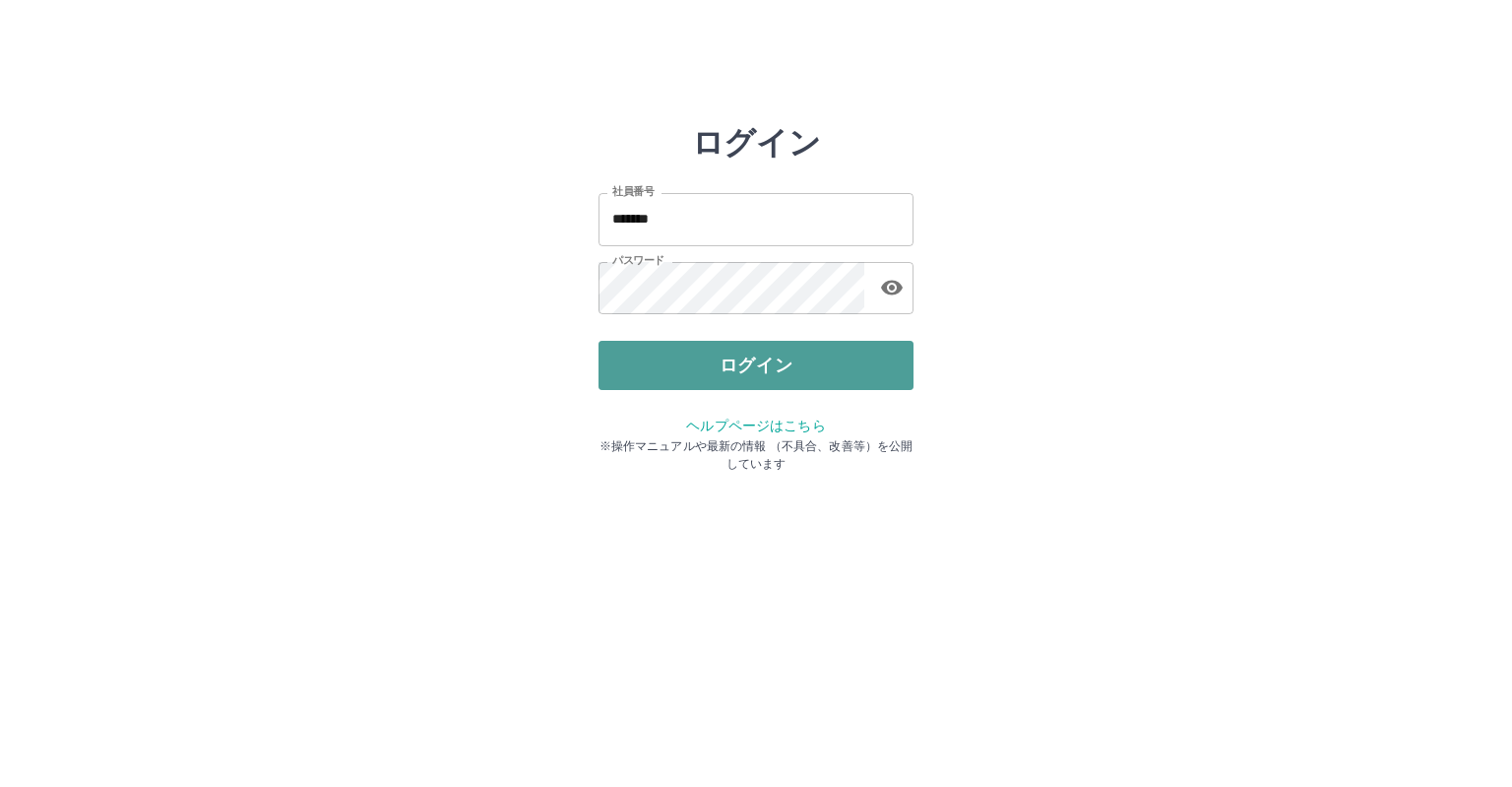 click on "ログイン" at bounding box center (756, 365) 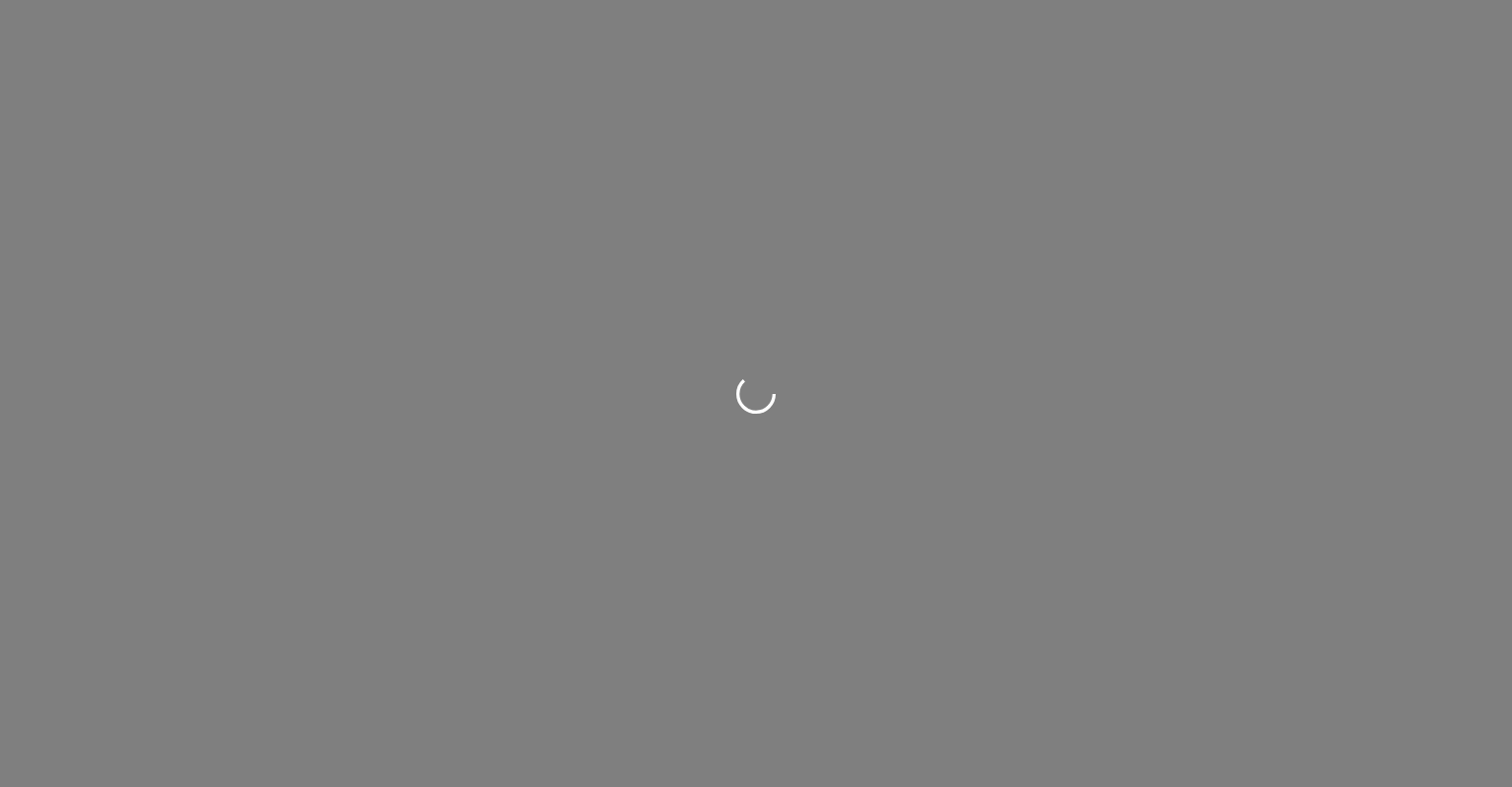 scroll, scrollTop: 0, scrollLeft: 0, axis: both 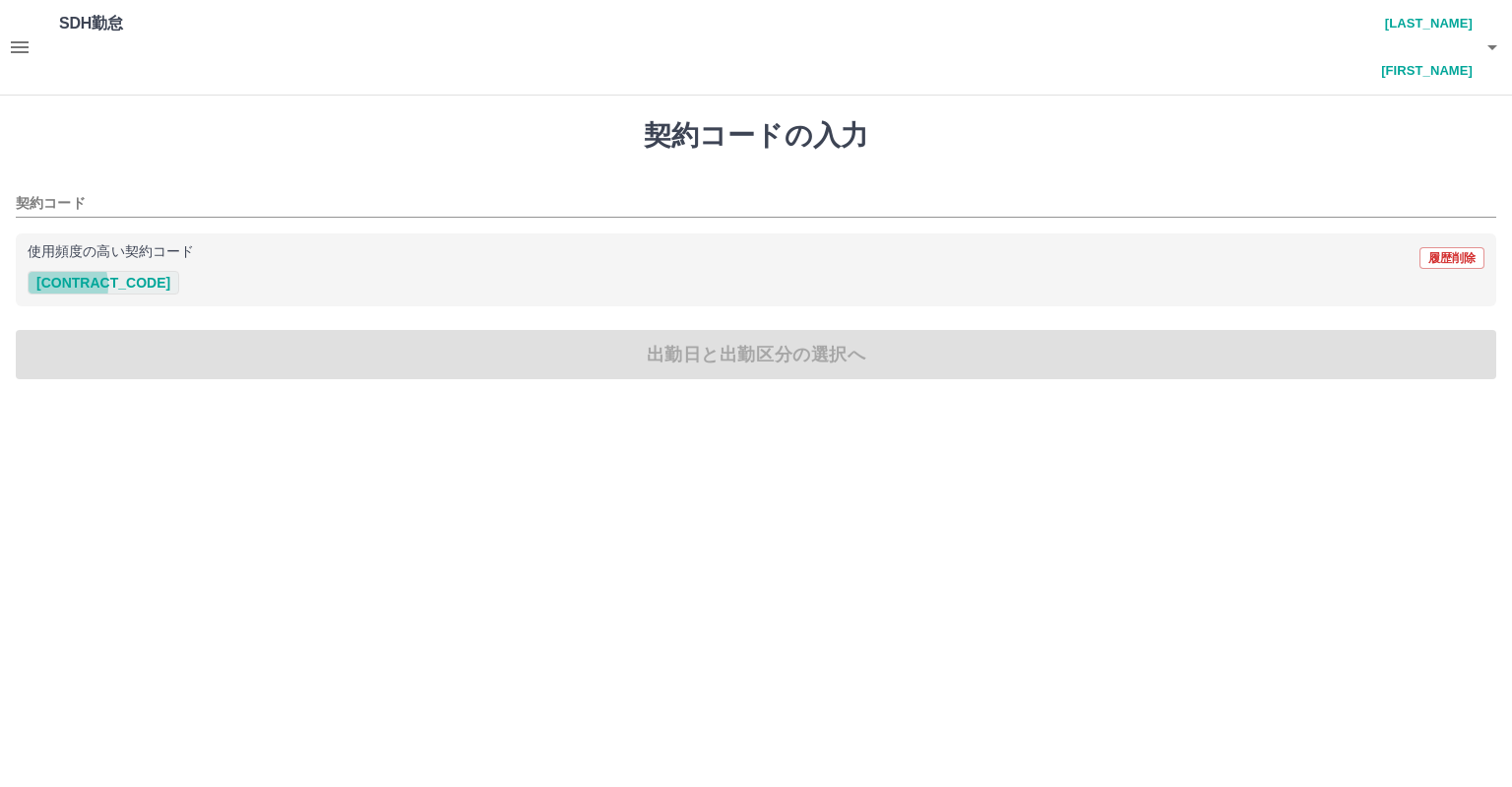 click on "[CONTRACT_CODE]" at bounding box center (103, 283) 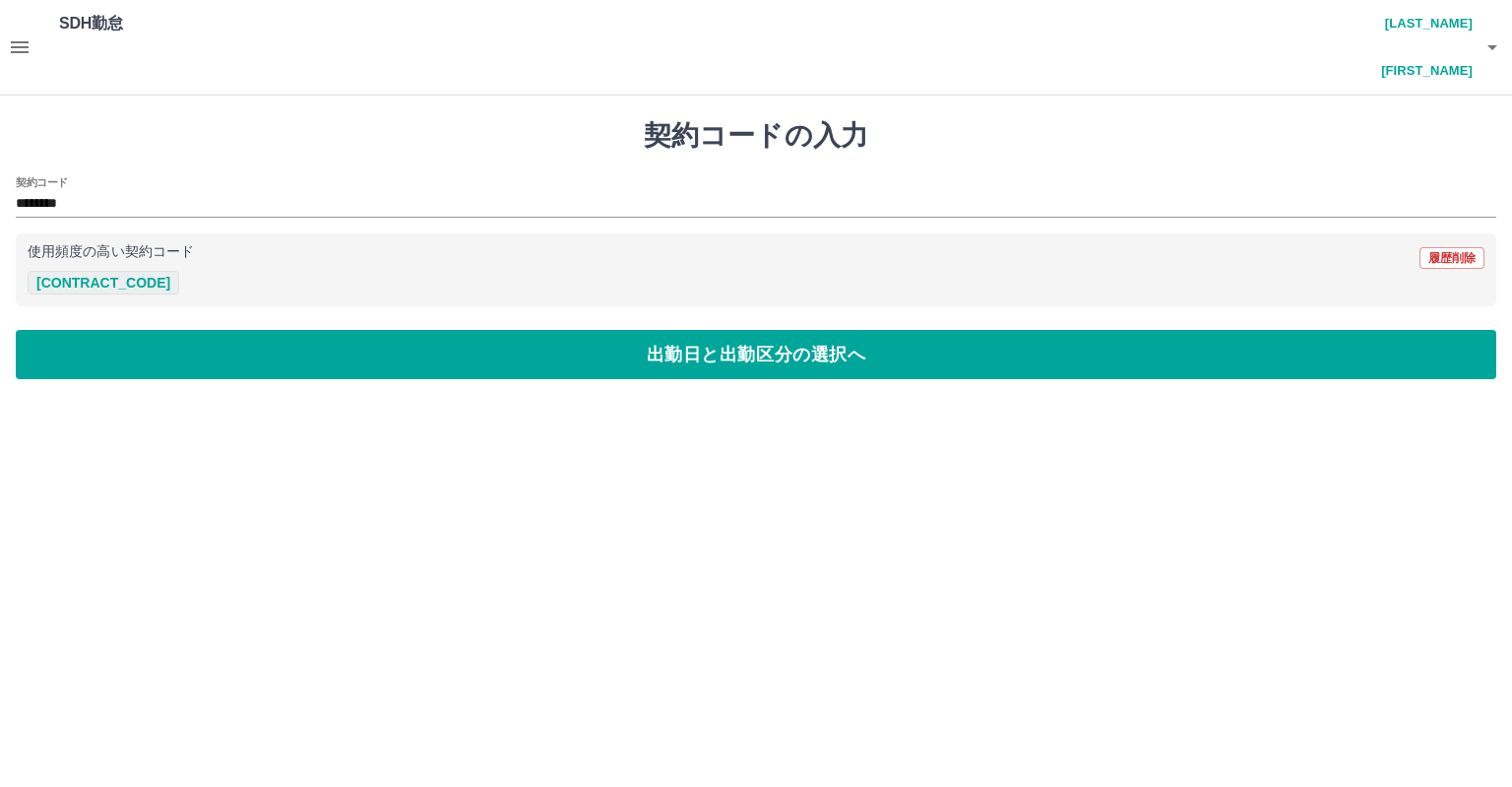 type on "********" 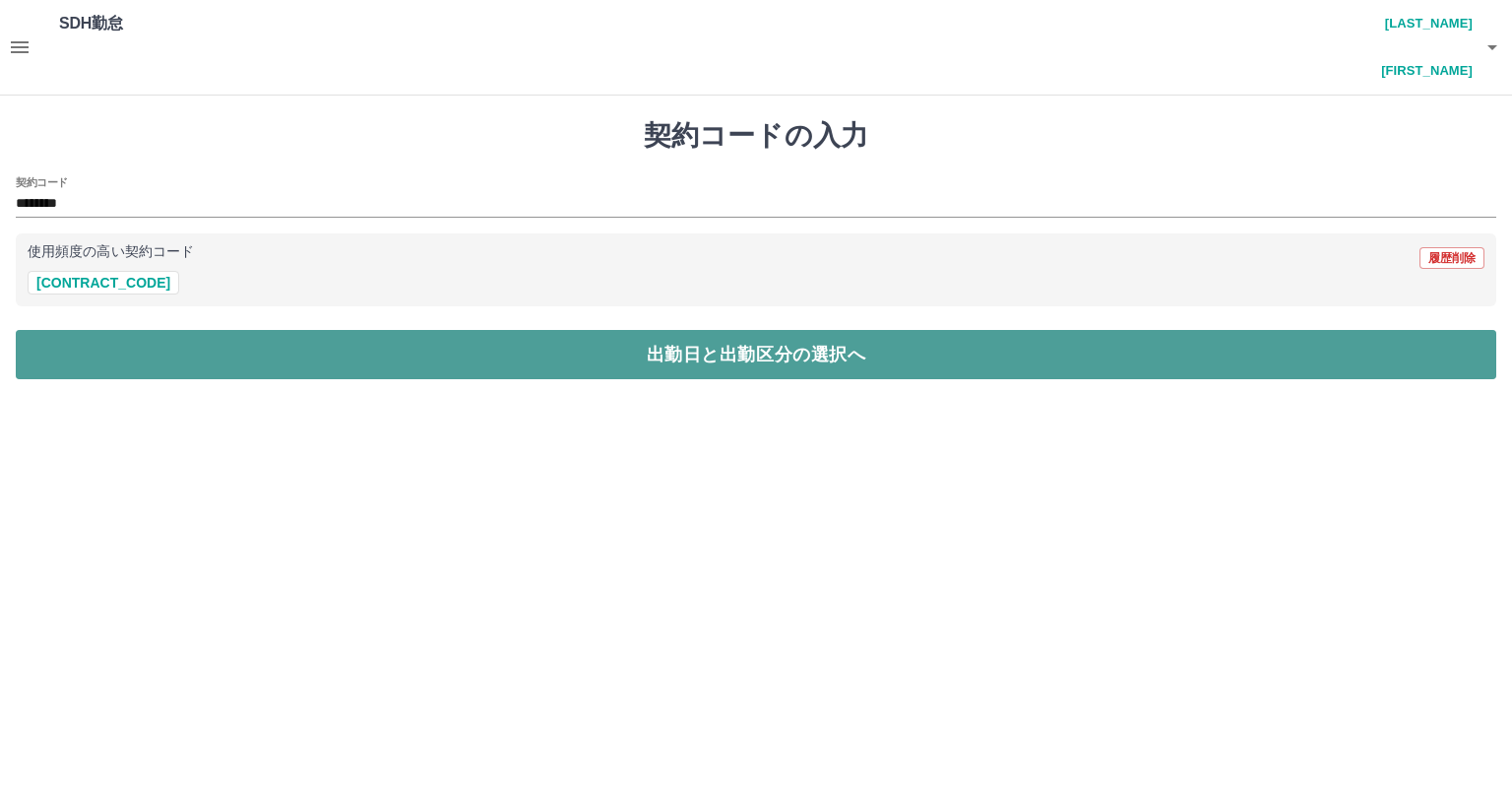 click on "出勤日と出勤区分の選択へ" at bounding box center (756, 355) 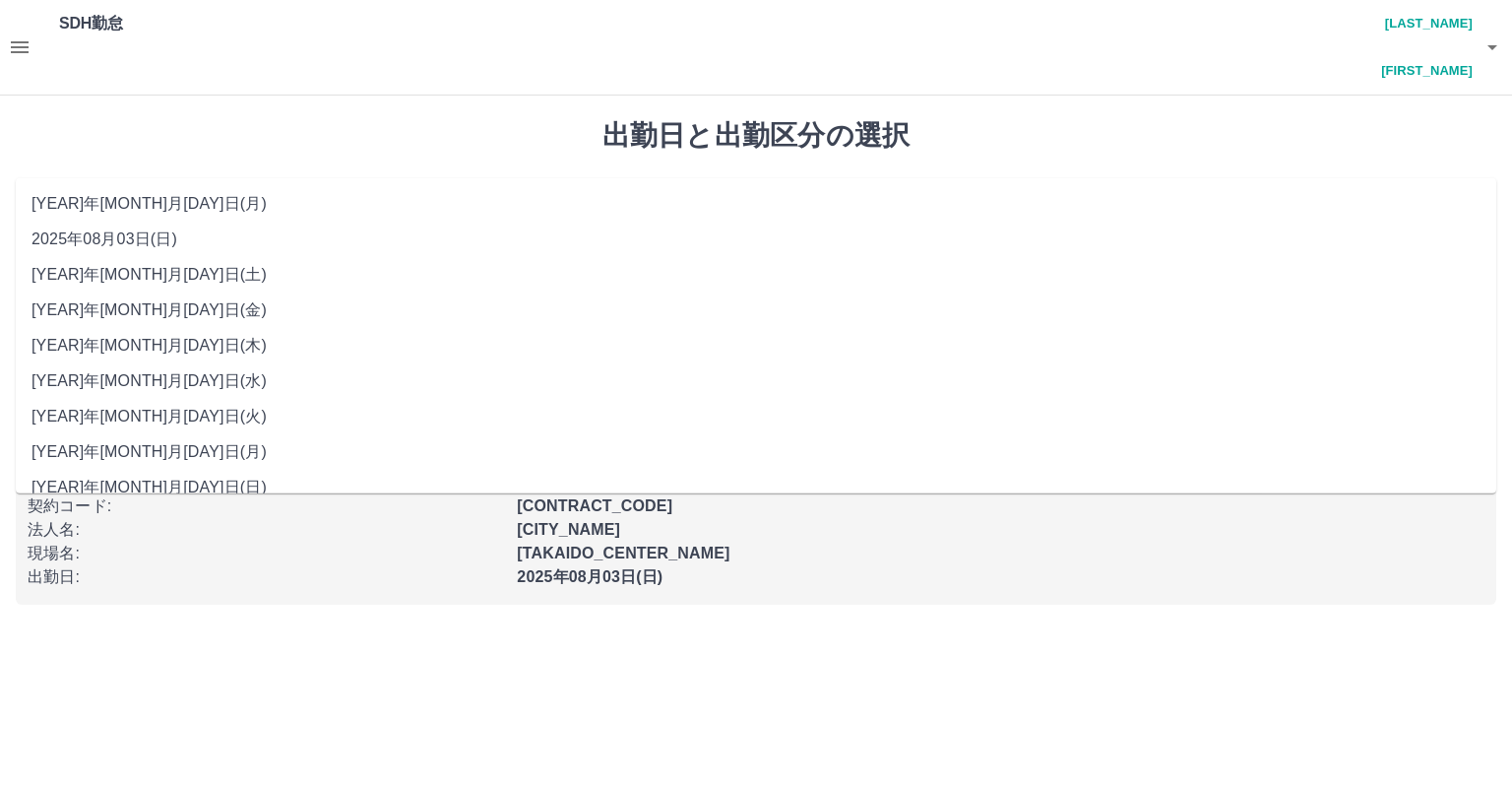 click on "**********" at bounding box center [756, 212] 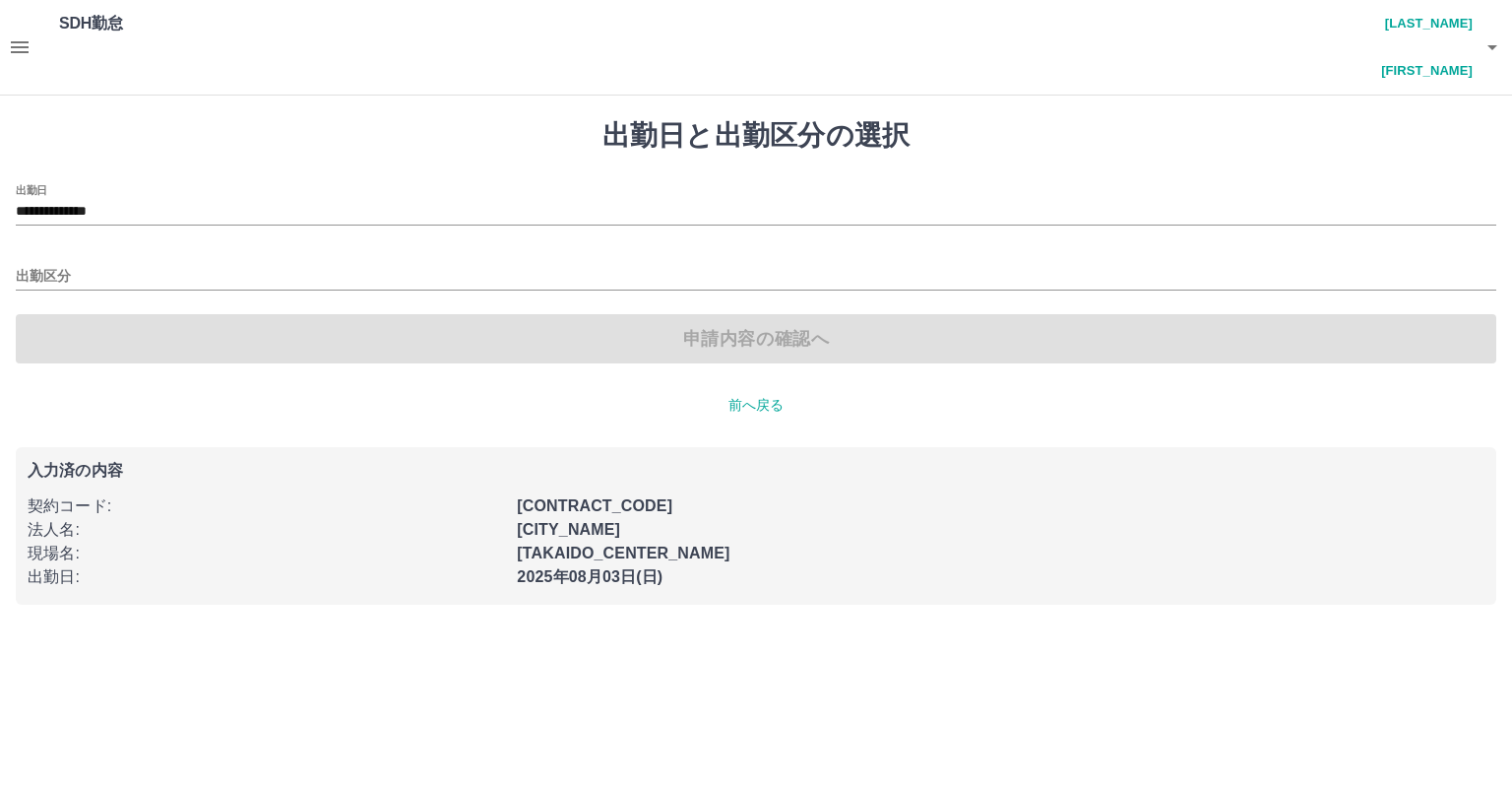 click on "**********" at bounding box center [756, 361] 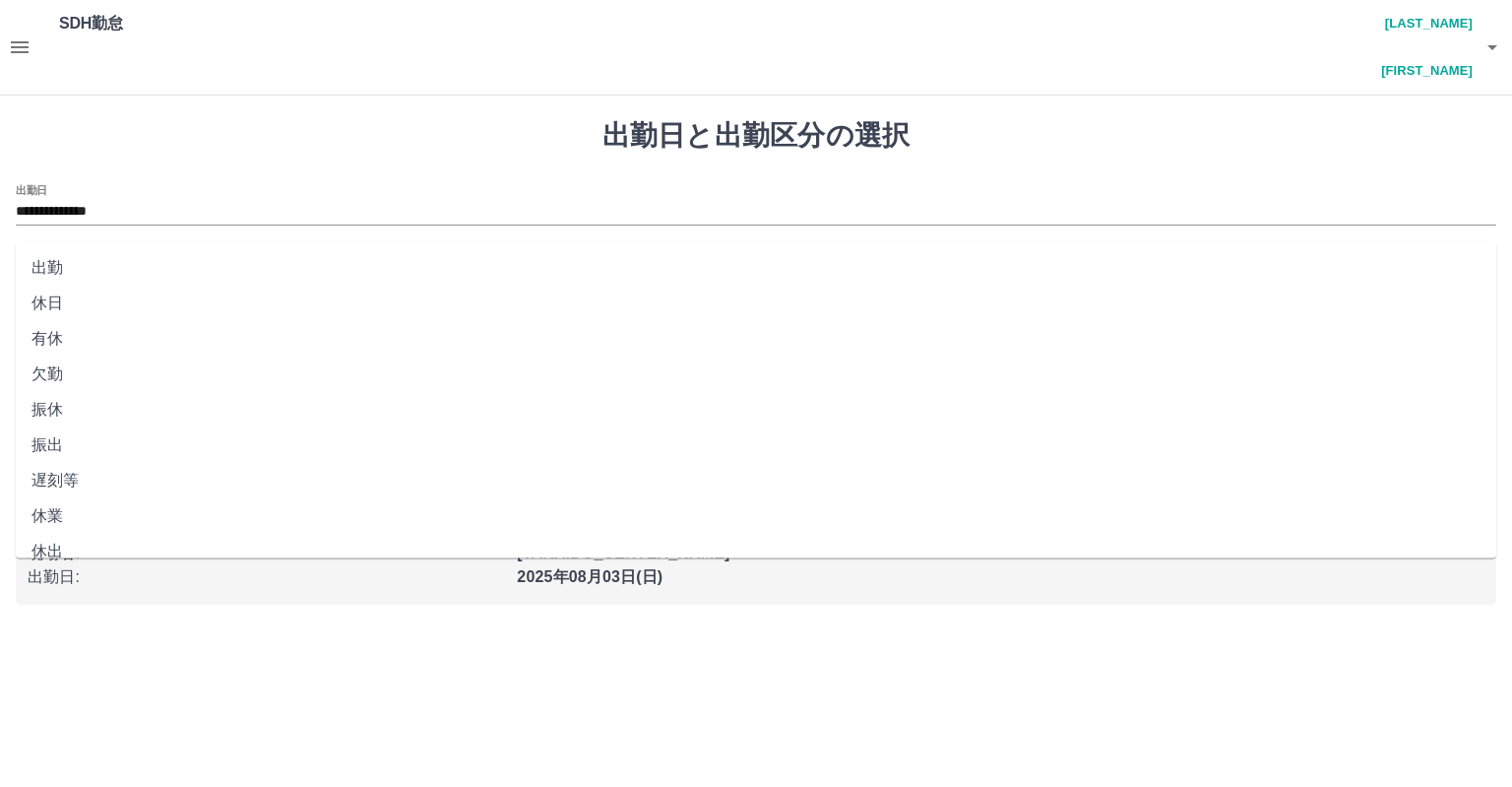 click on "出勤区分" at bounding box center (756, 277) 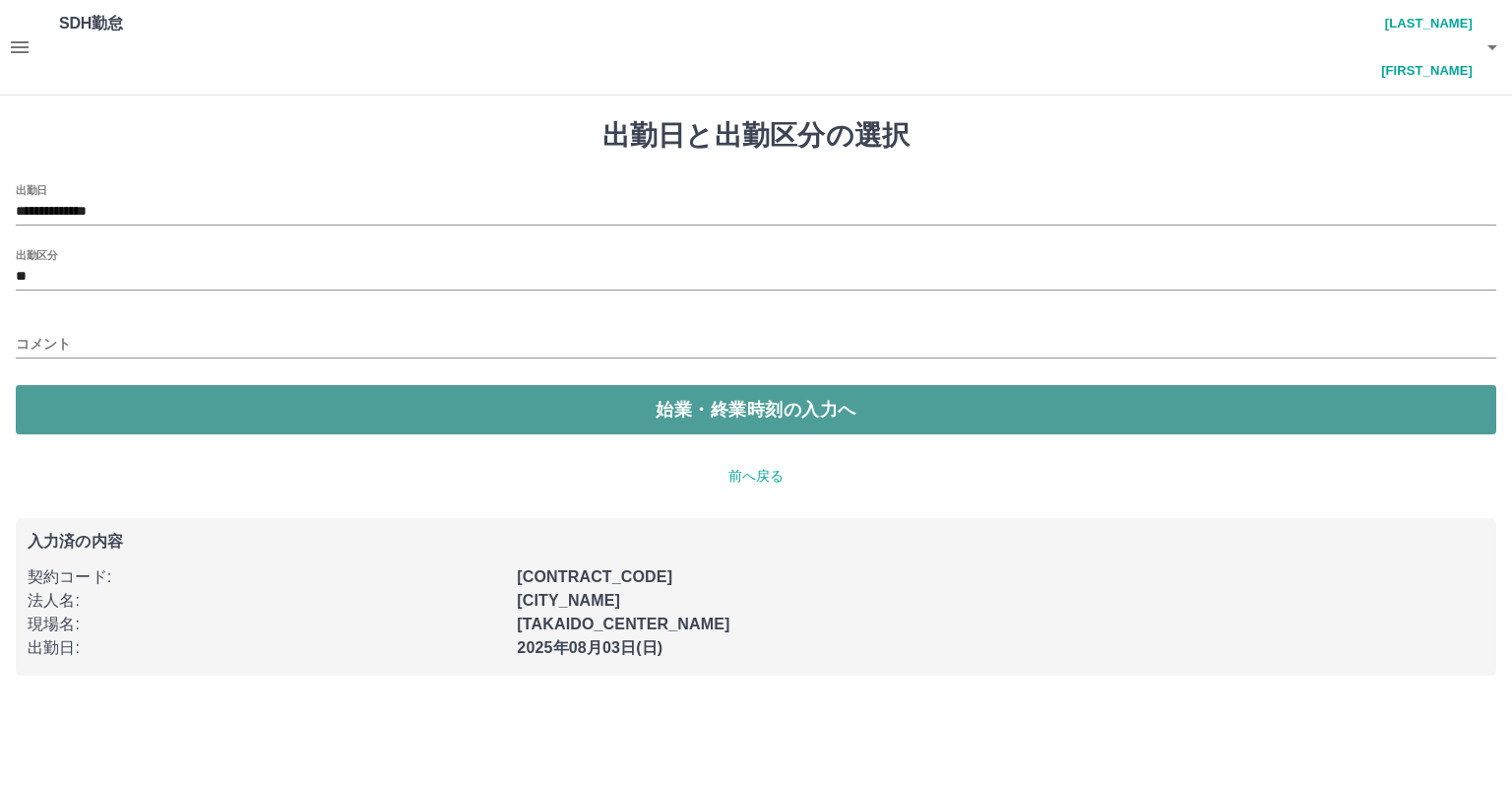 click on "始業・終業時刻の入力へ" at bounding box center (756, 410) 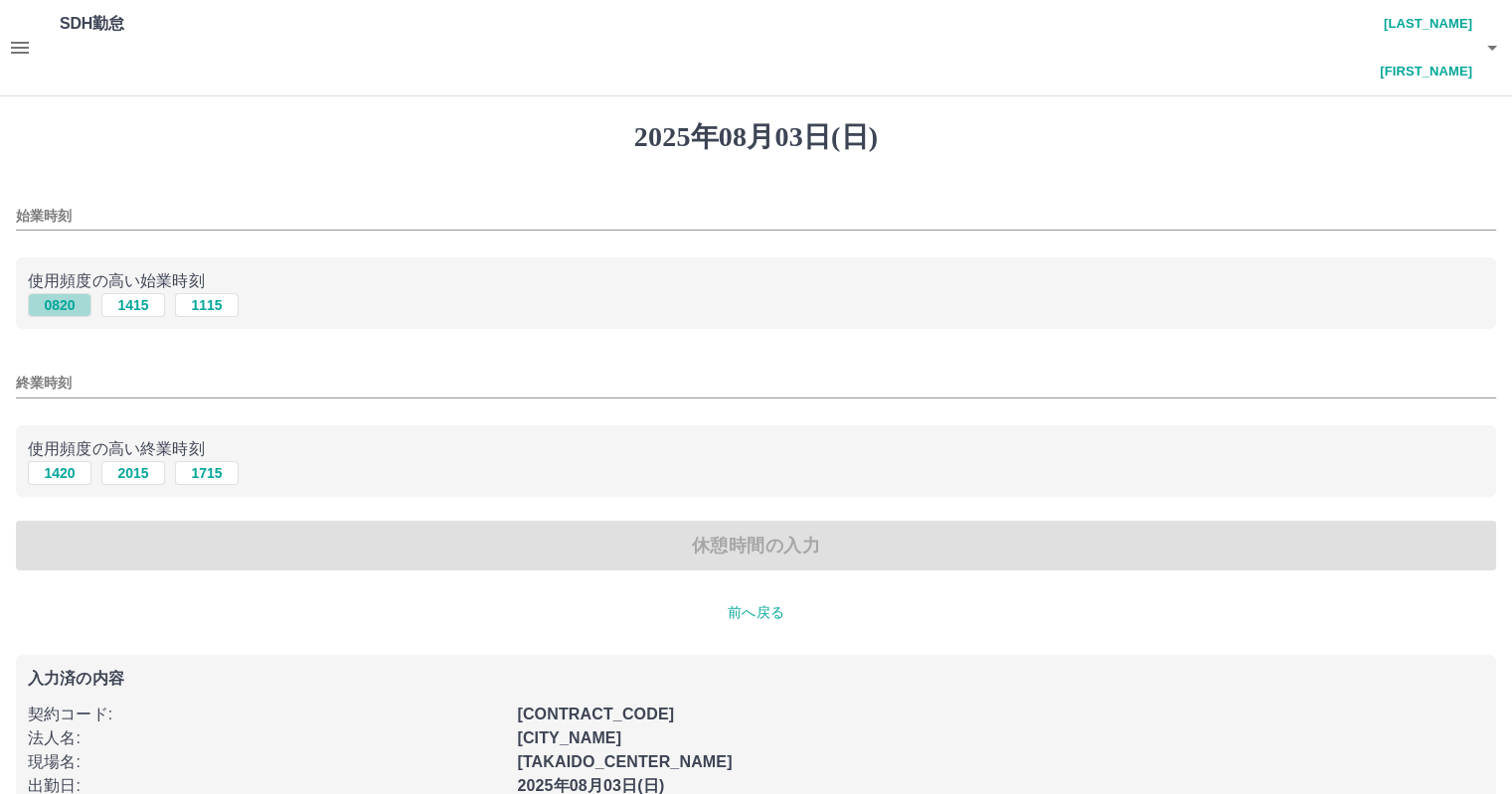 click on "0820" at bounding box center [60, 305] 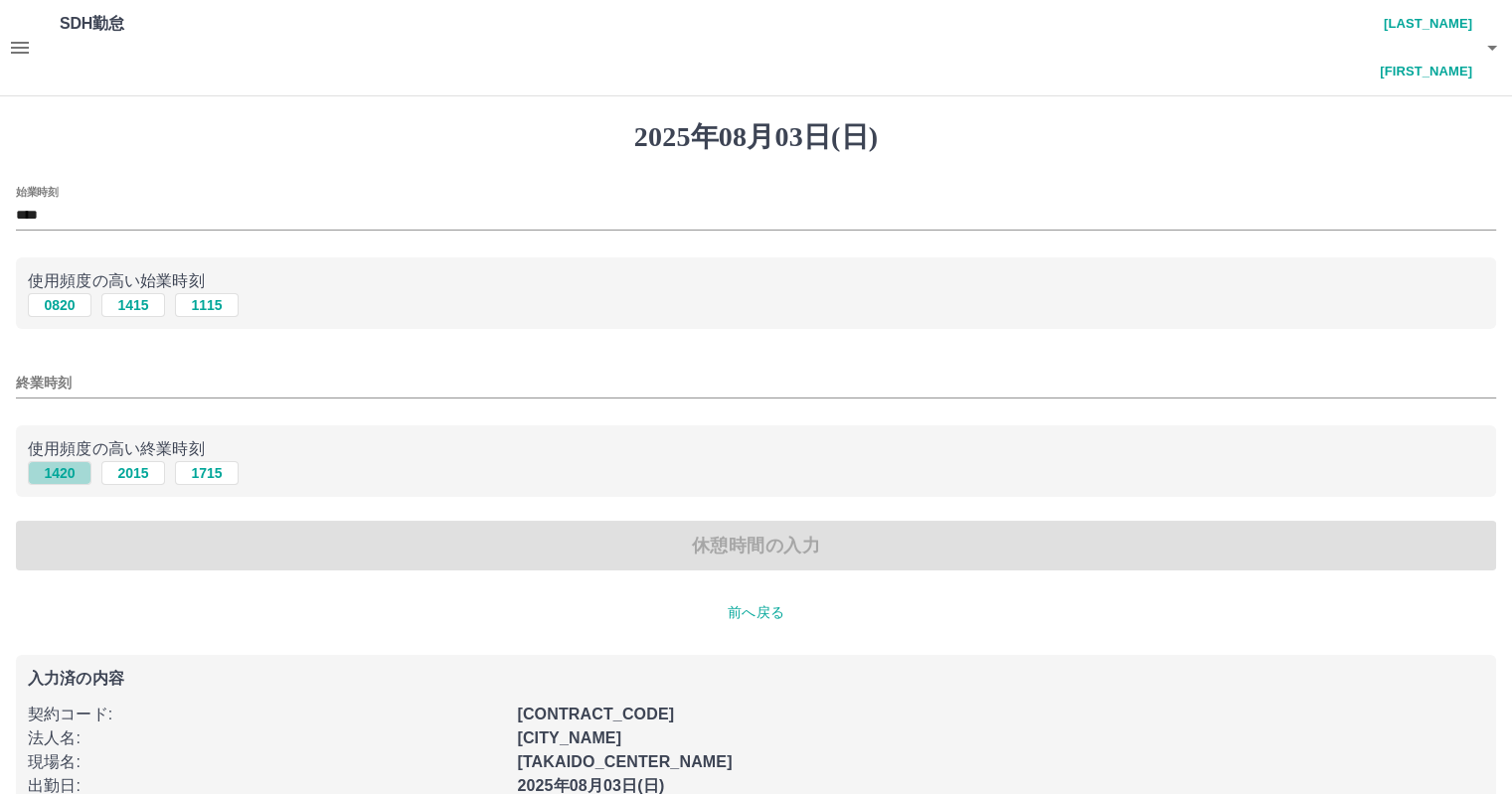 click on "1420" at bounding box center (60, 473) 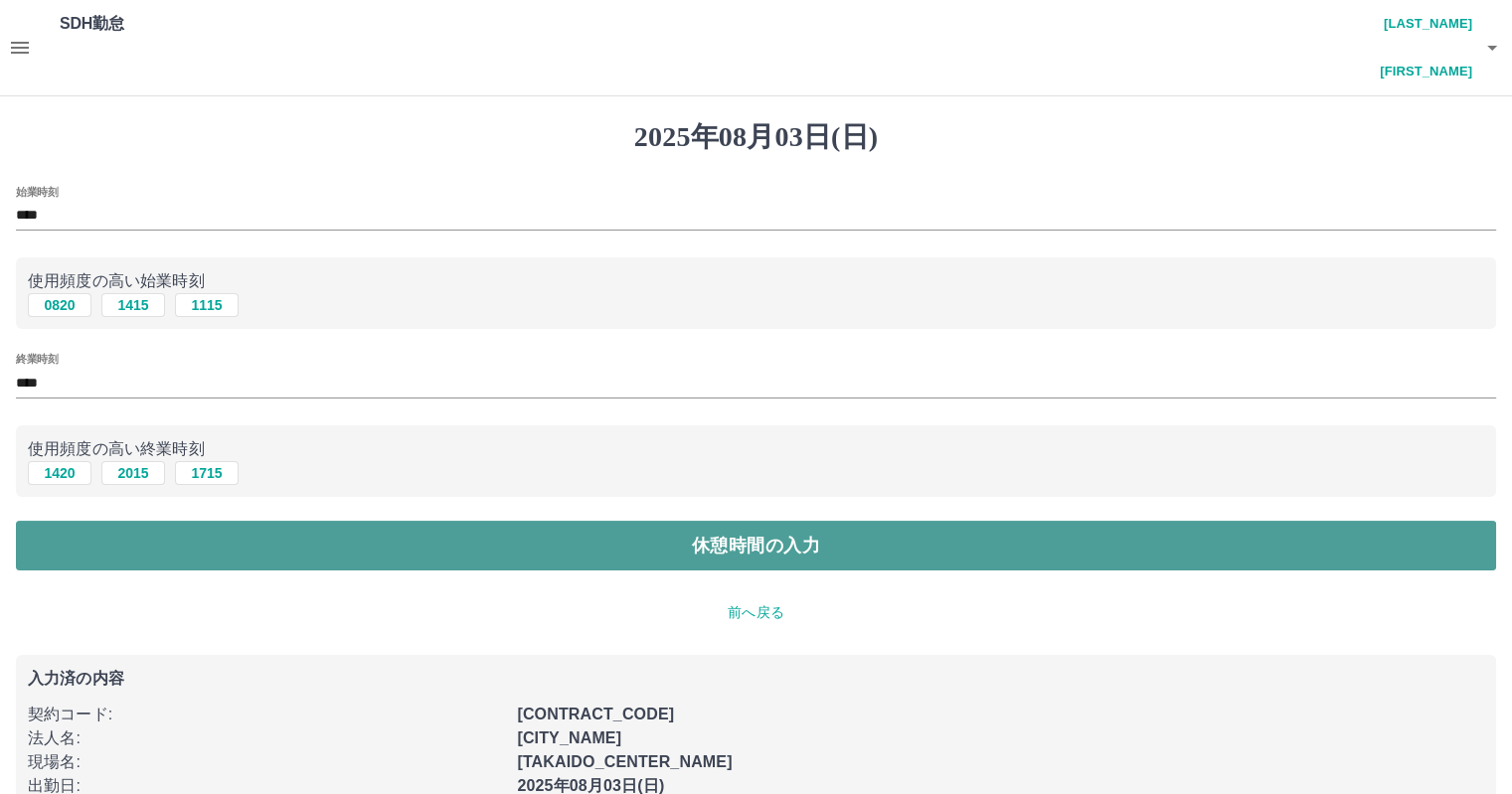 click on "休憩時間の入力" at bounding box center [756, 546] 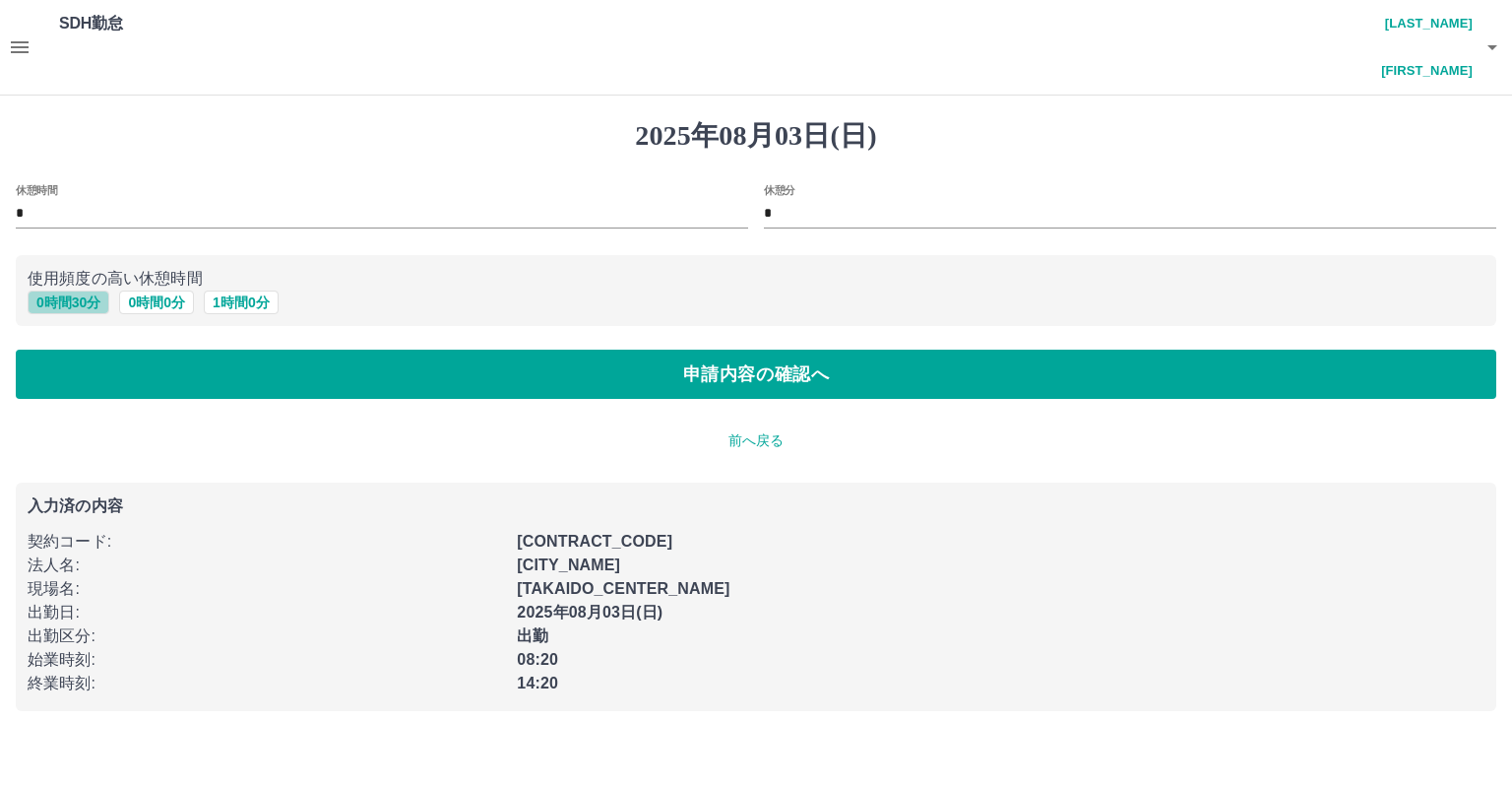 click on "0 時間 30 分" at bounding box center (68, 302) 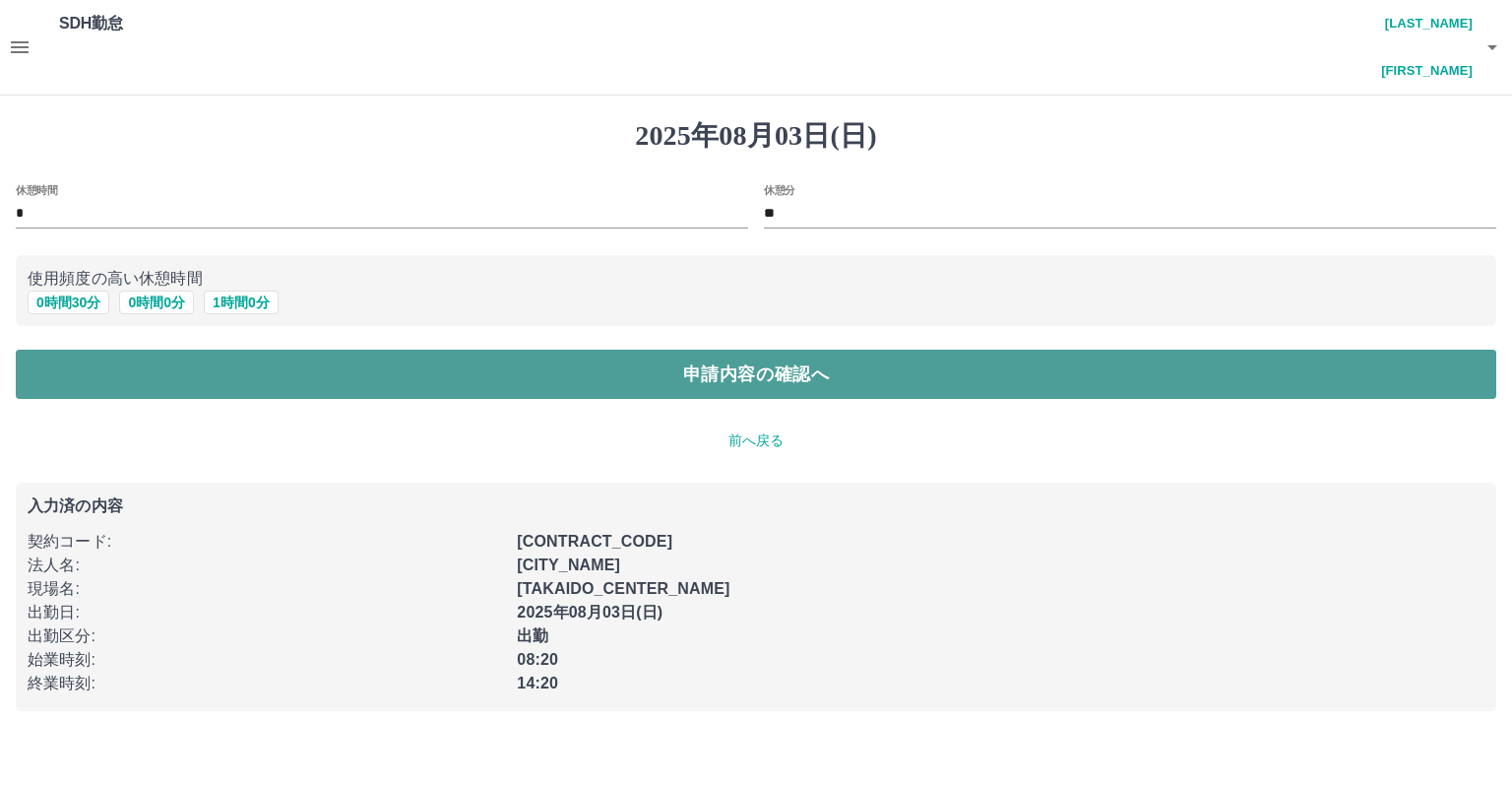 click on "申請内容の確認へ" at bounding box center (756, 374) 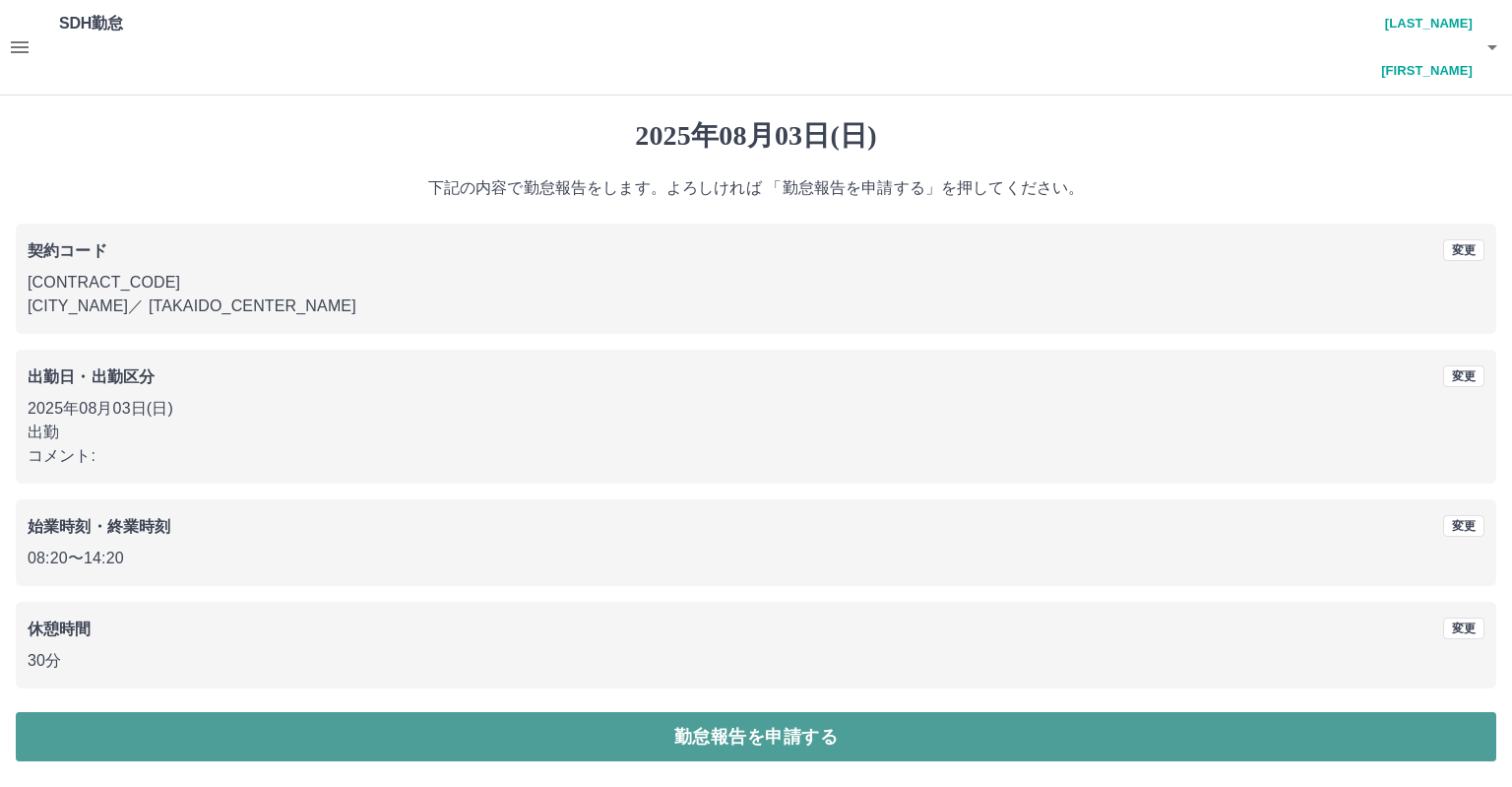 click on "勤怠報告を申請する" at bounding box center [756, 737] 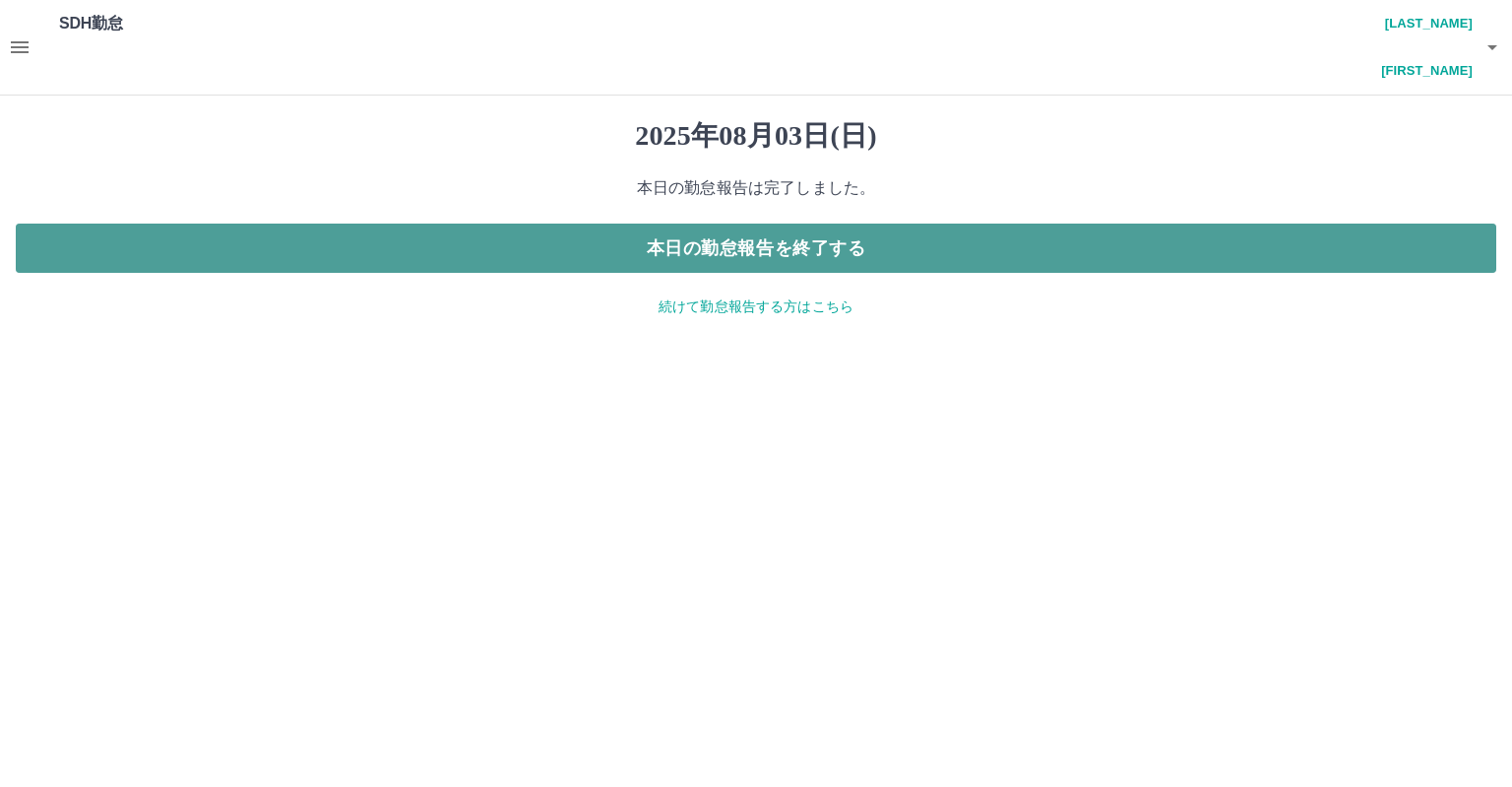 click on "本日の勤怠報告を終了する" at bounding box center [756, 248] 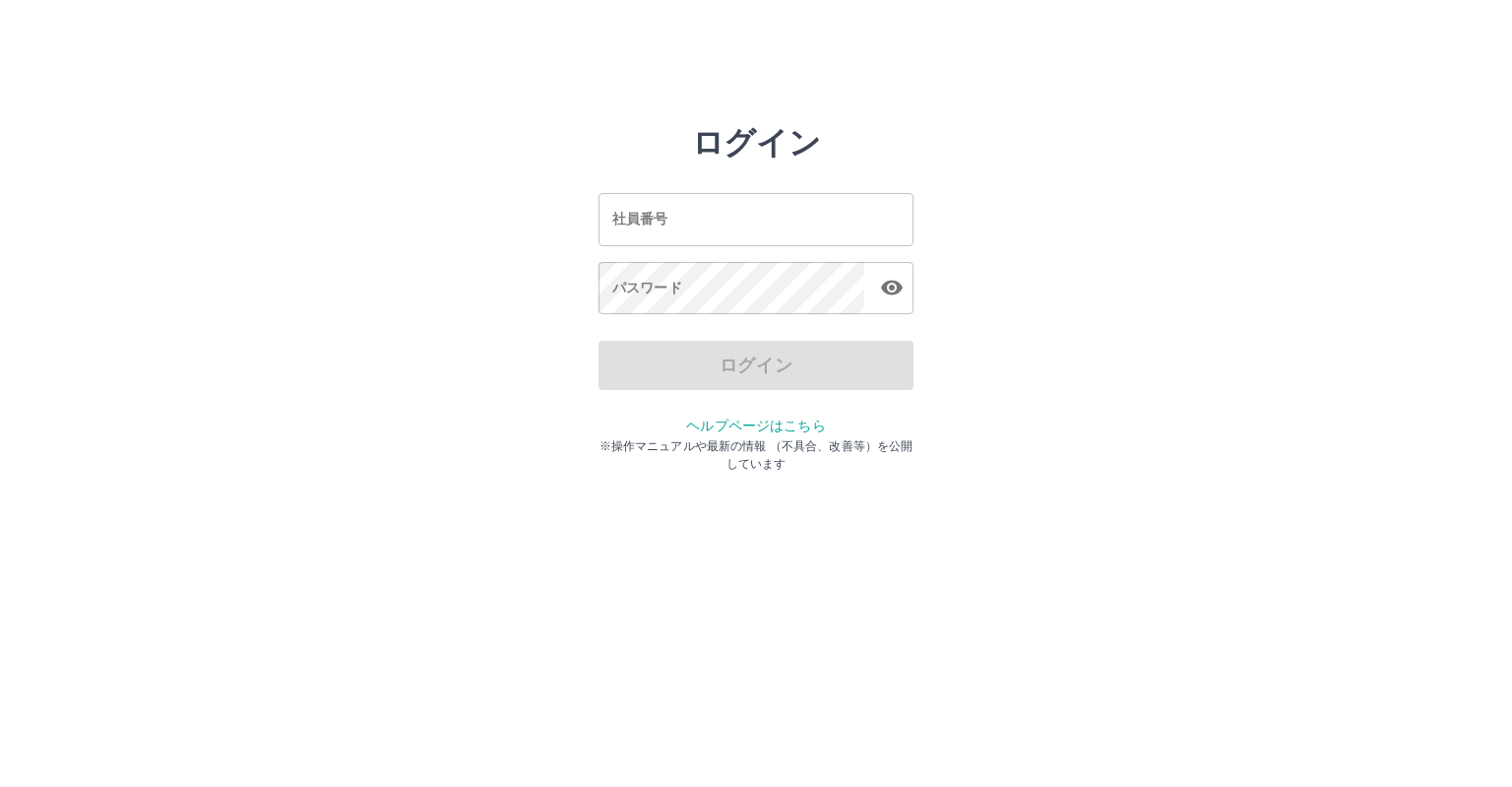 scroll, scrollTop: 0, scrollLeft: 0, axis: both 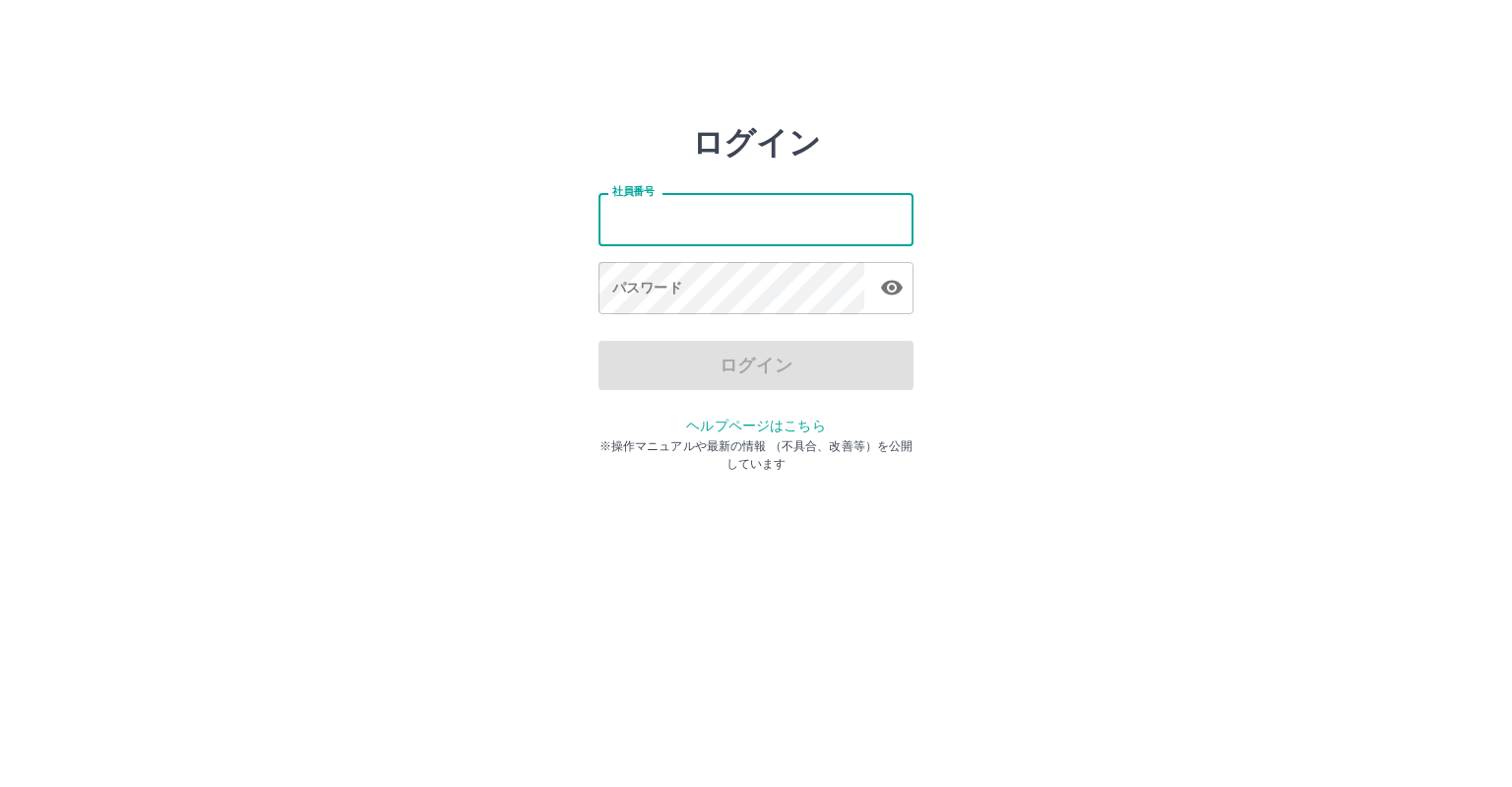 type on "*******" 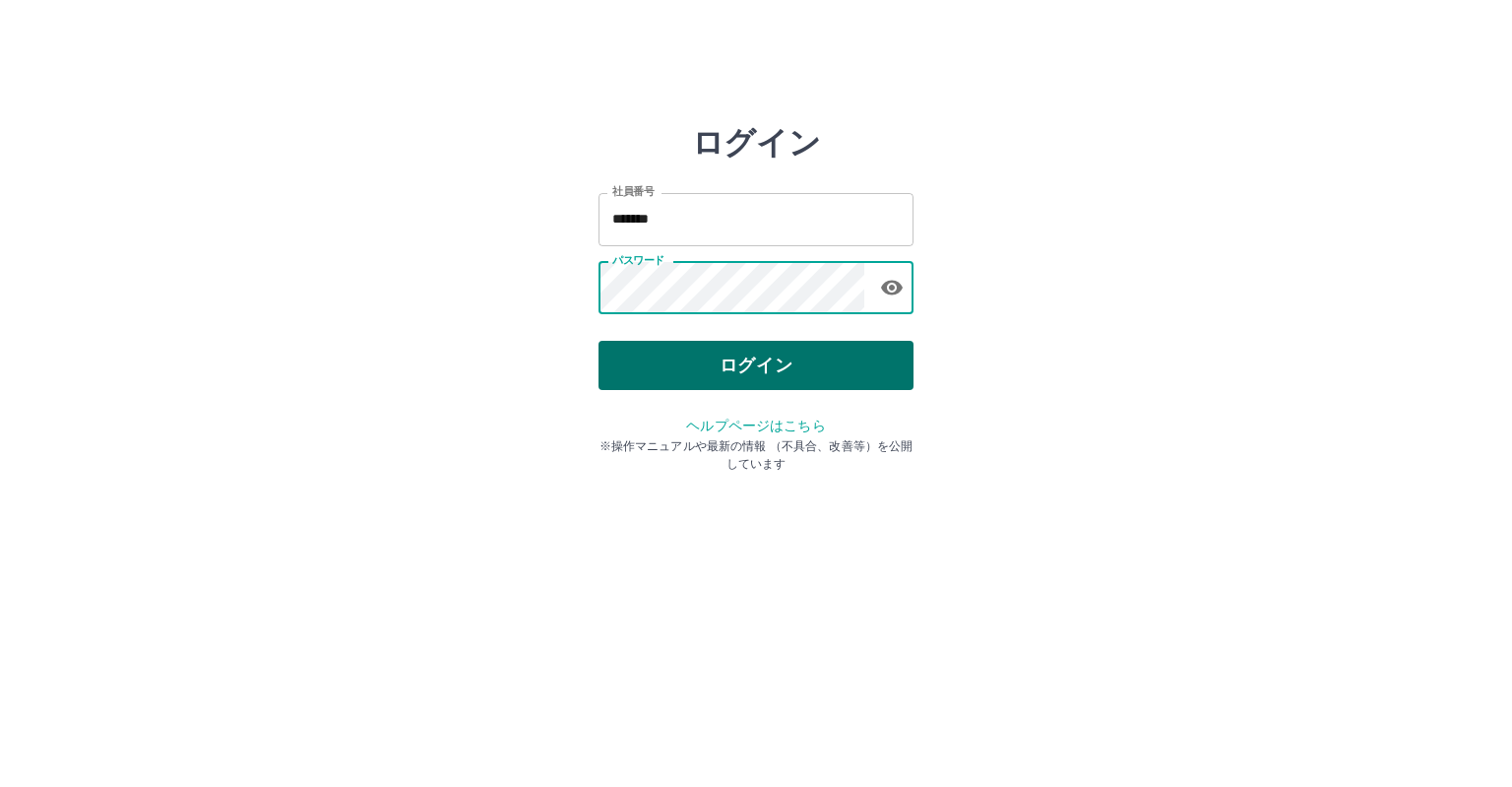 click on "ログイン" at bounding box center [756, 365] 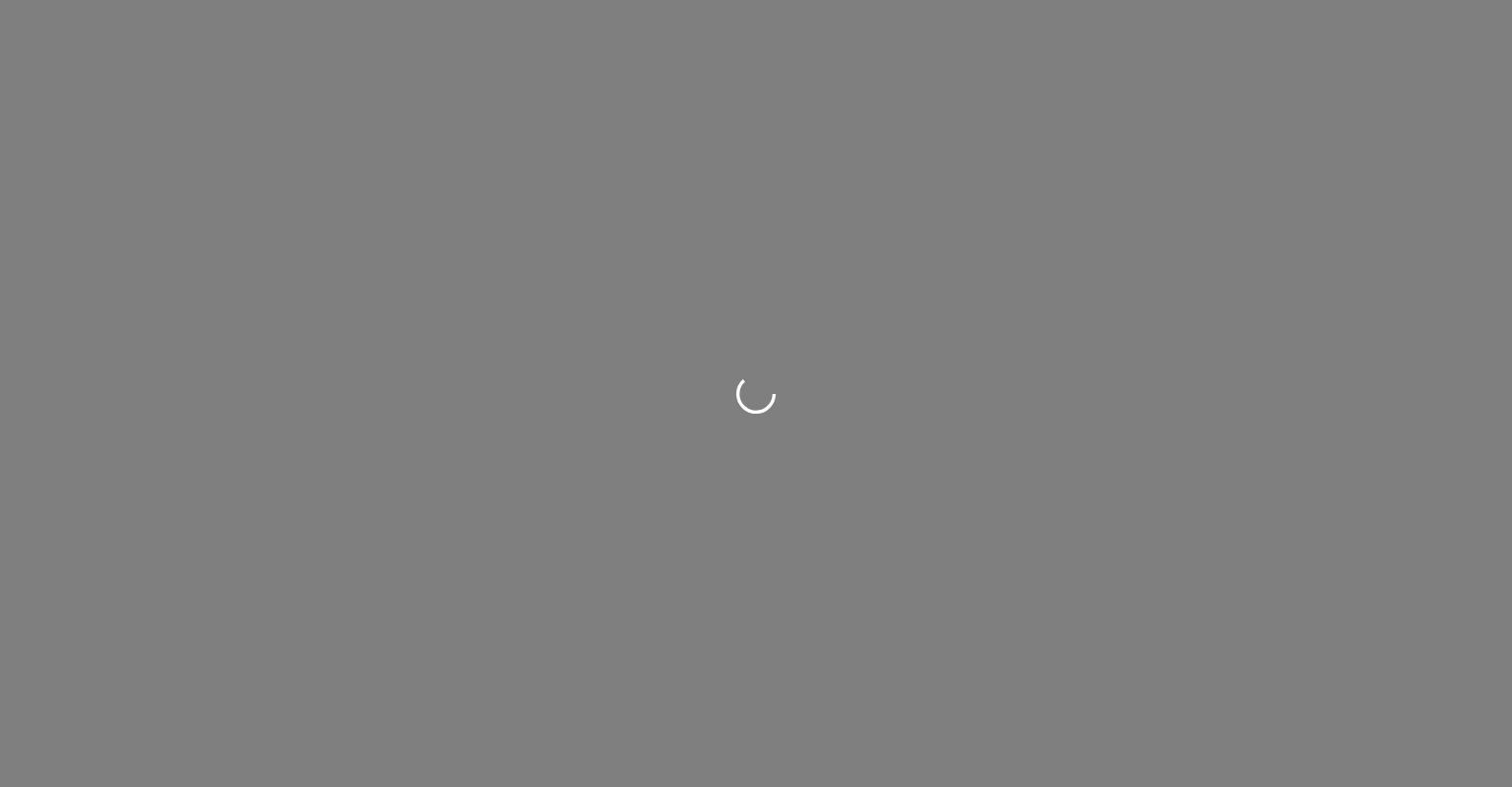 scroll, scrollTop: 0, scrollLeft: 0, axis: both 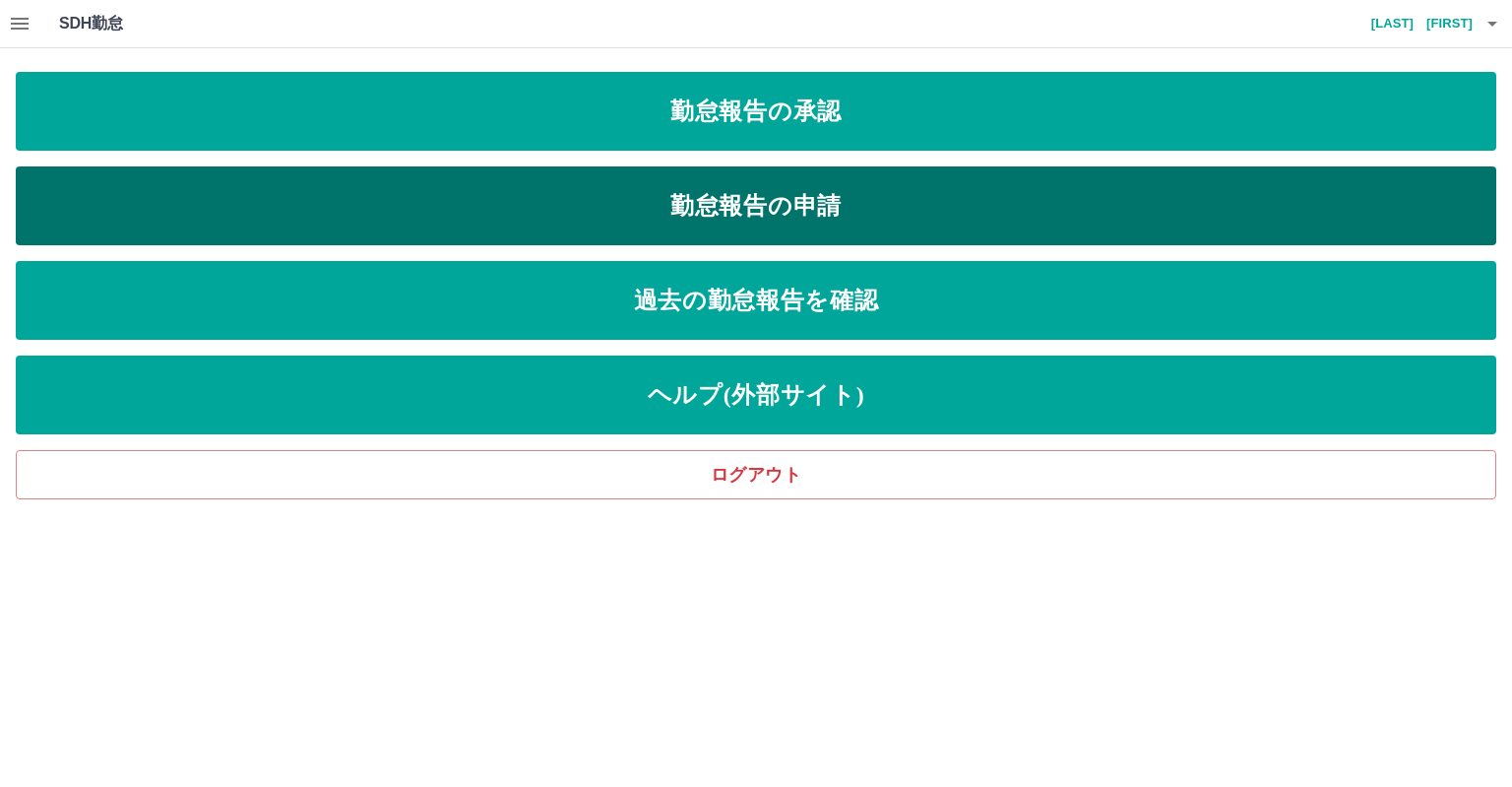 click on "勤怠報告の申請" at bounding box center (756, 206) 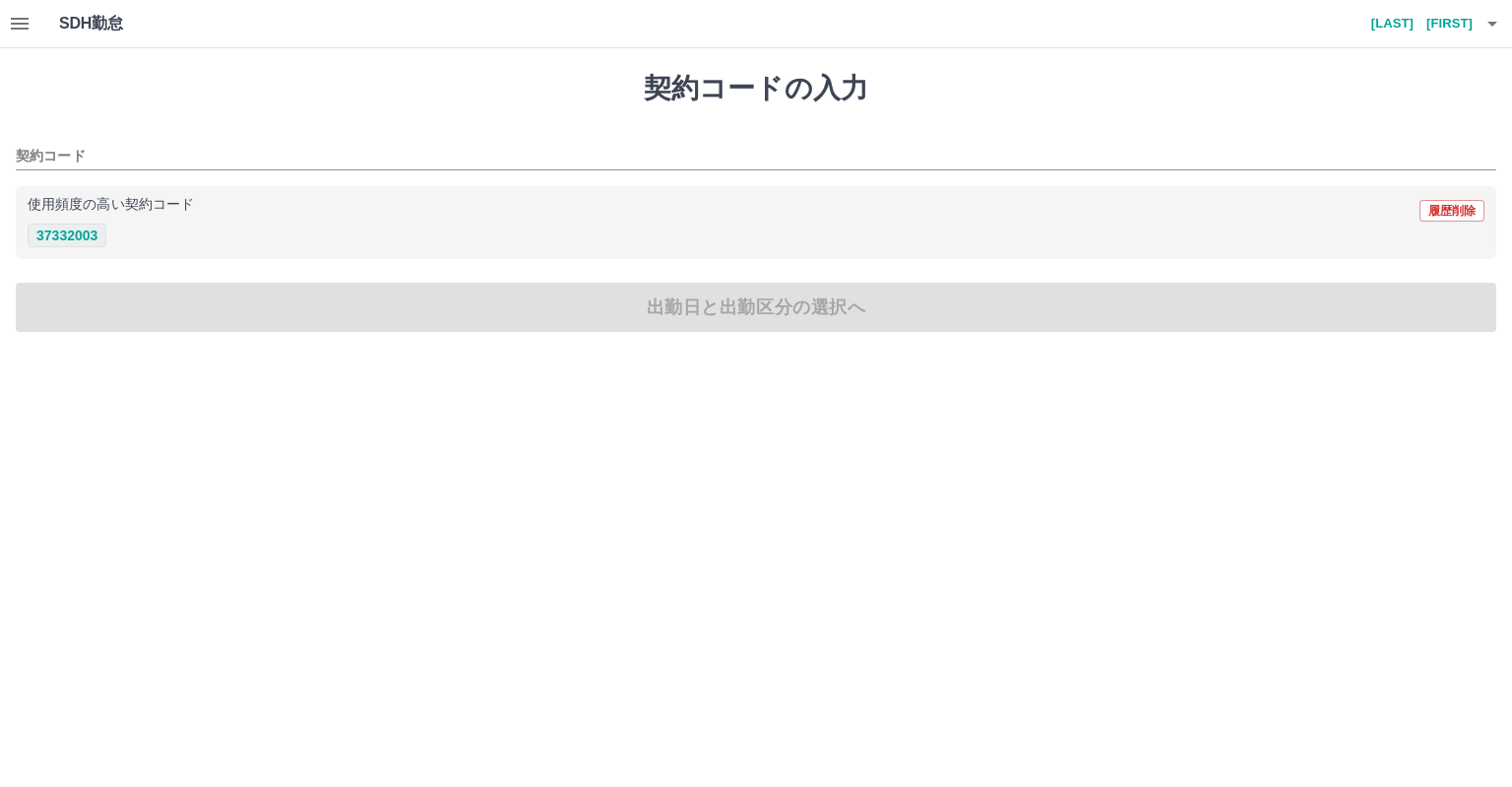 click on "37332003" at bounding box center (67, 235) 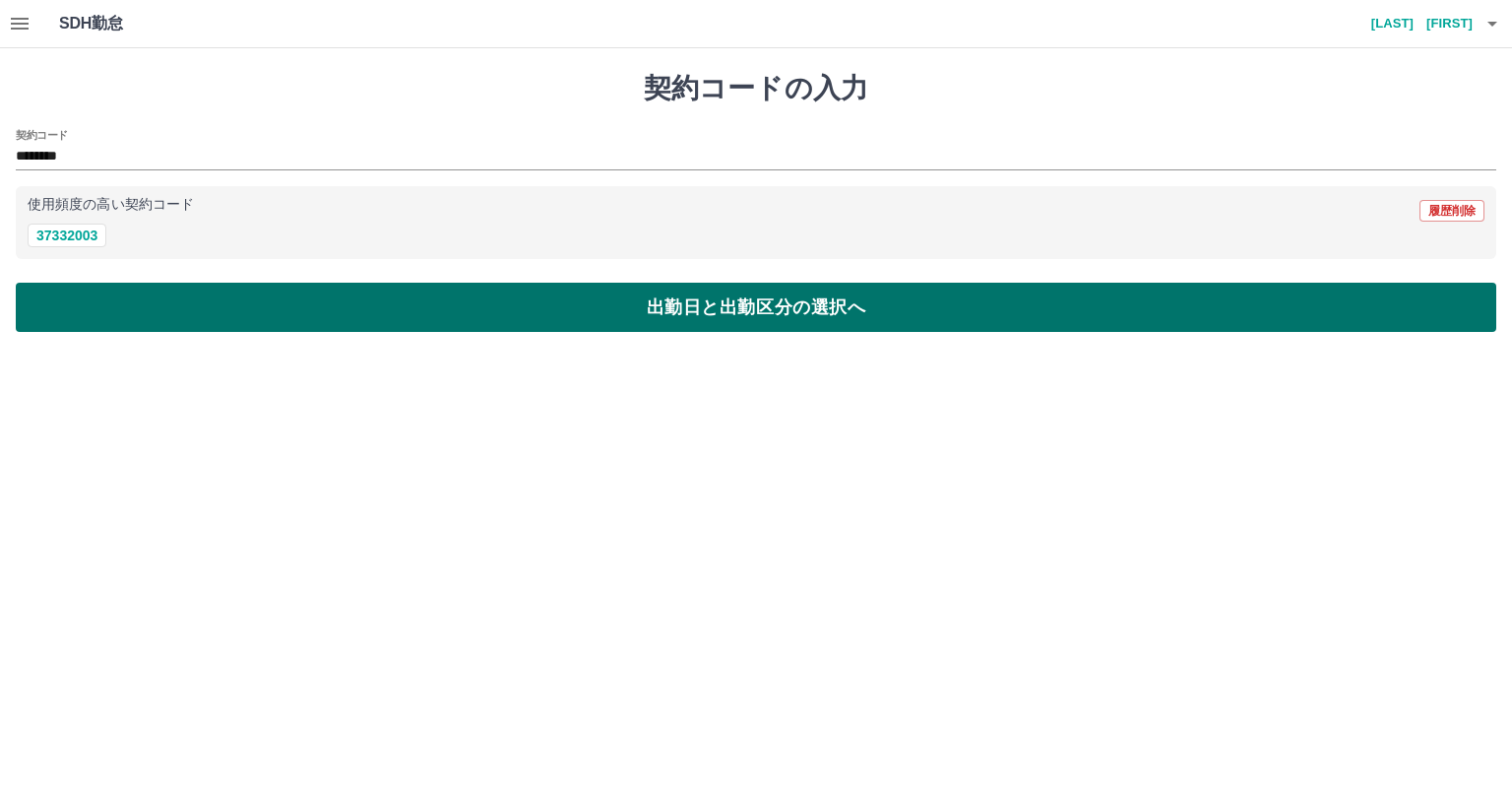 click on "出勤日と出勤区分の選択へ" at bounding box center [756, 307] 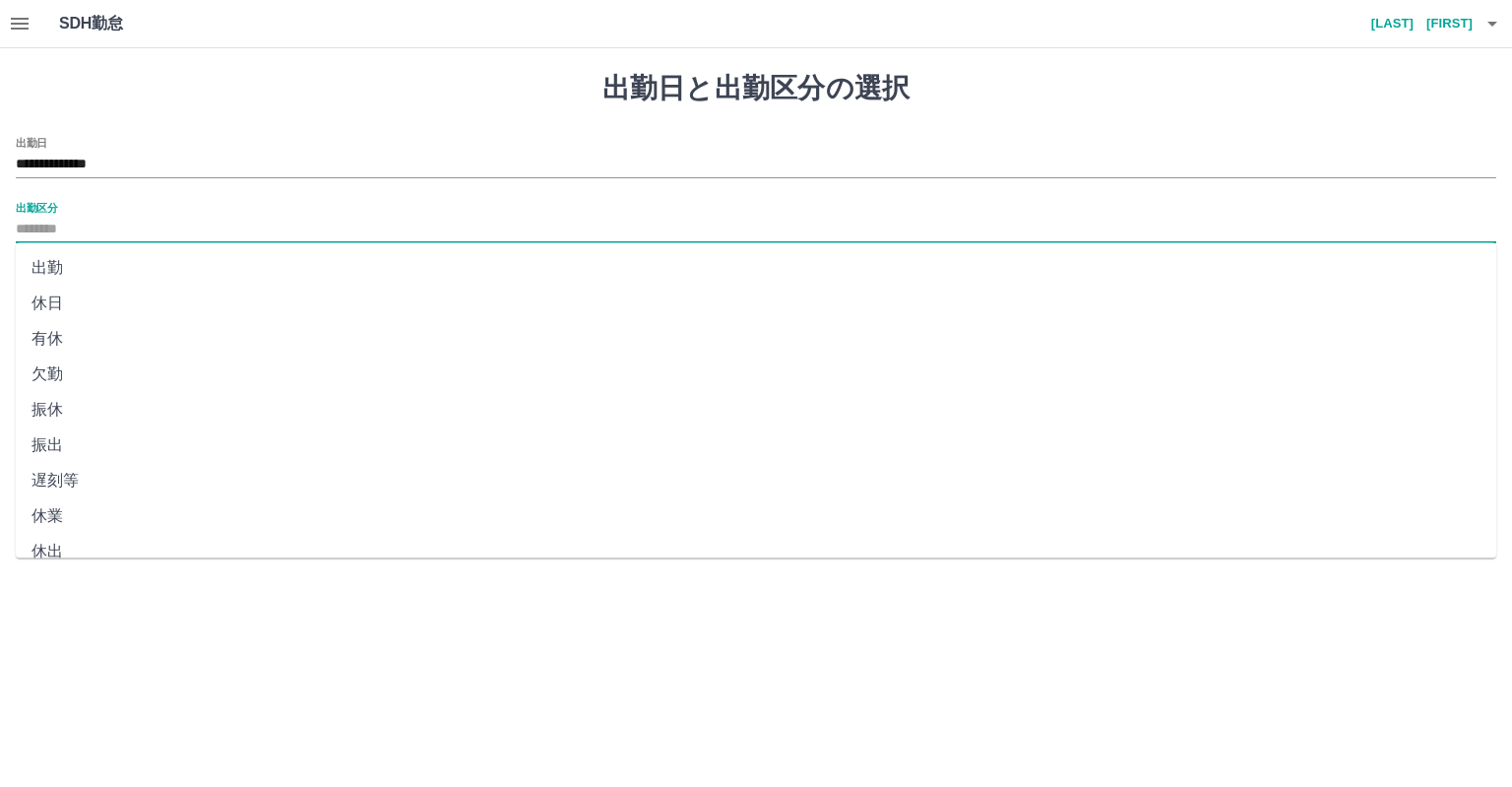 click on "出勤区分" at bounding box center [756, 230] 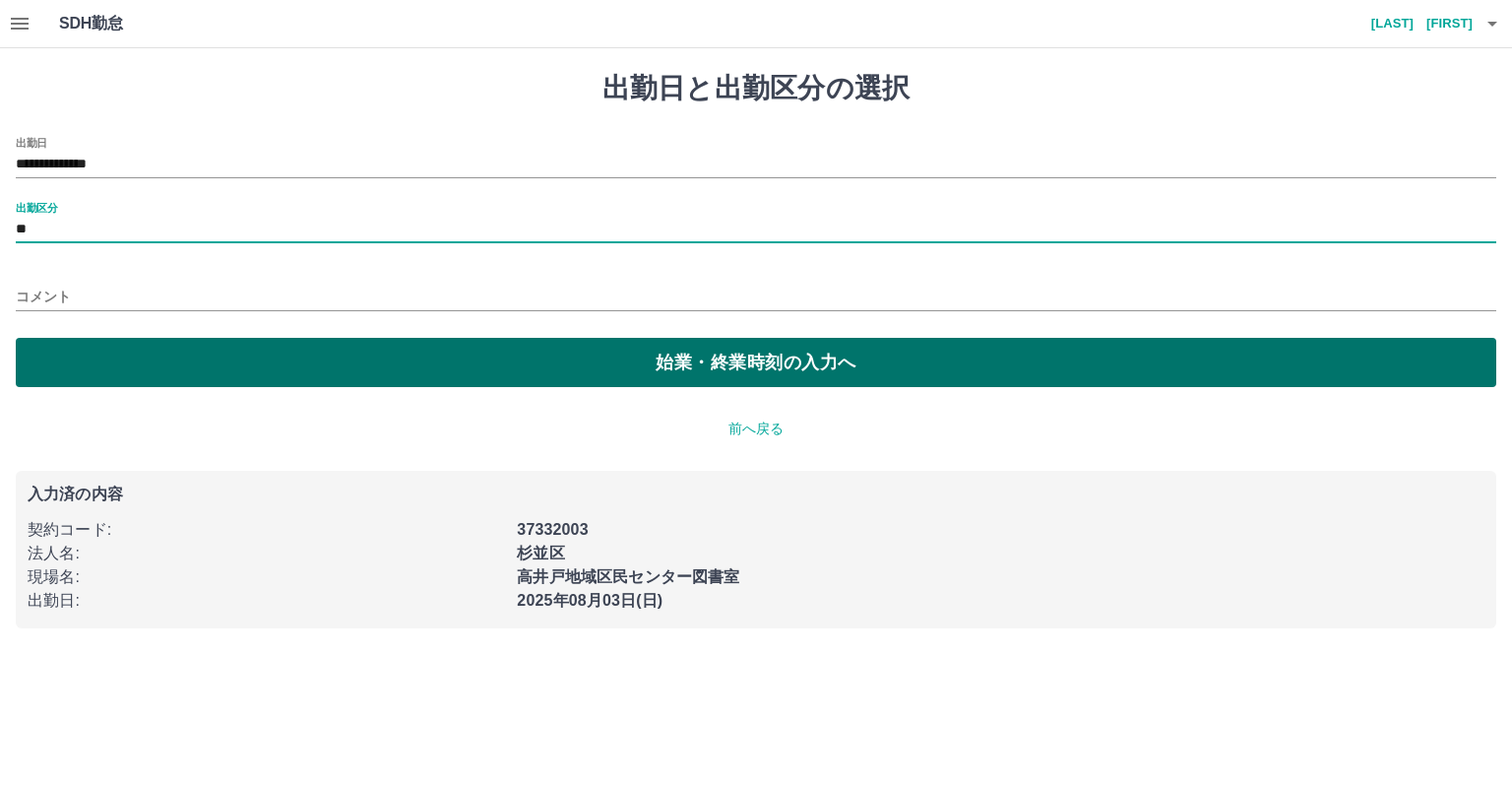 click on "始業・終業時刻の入力へ" at bounding box center [756, 362] 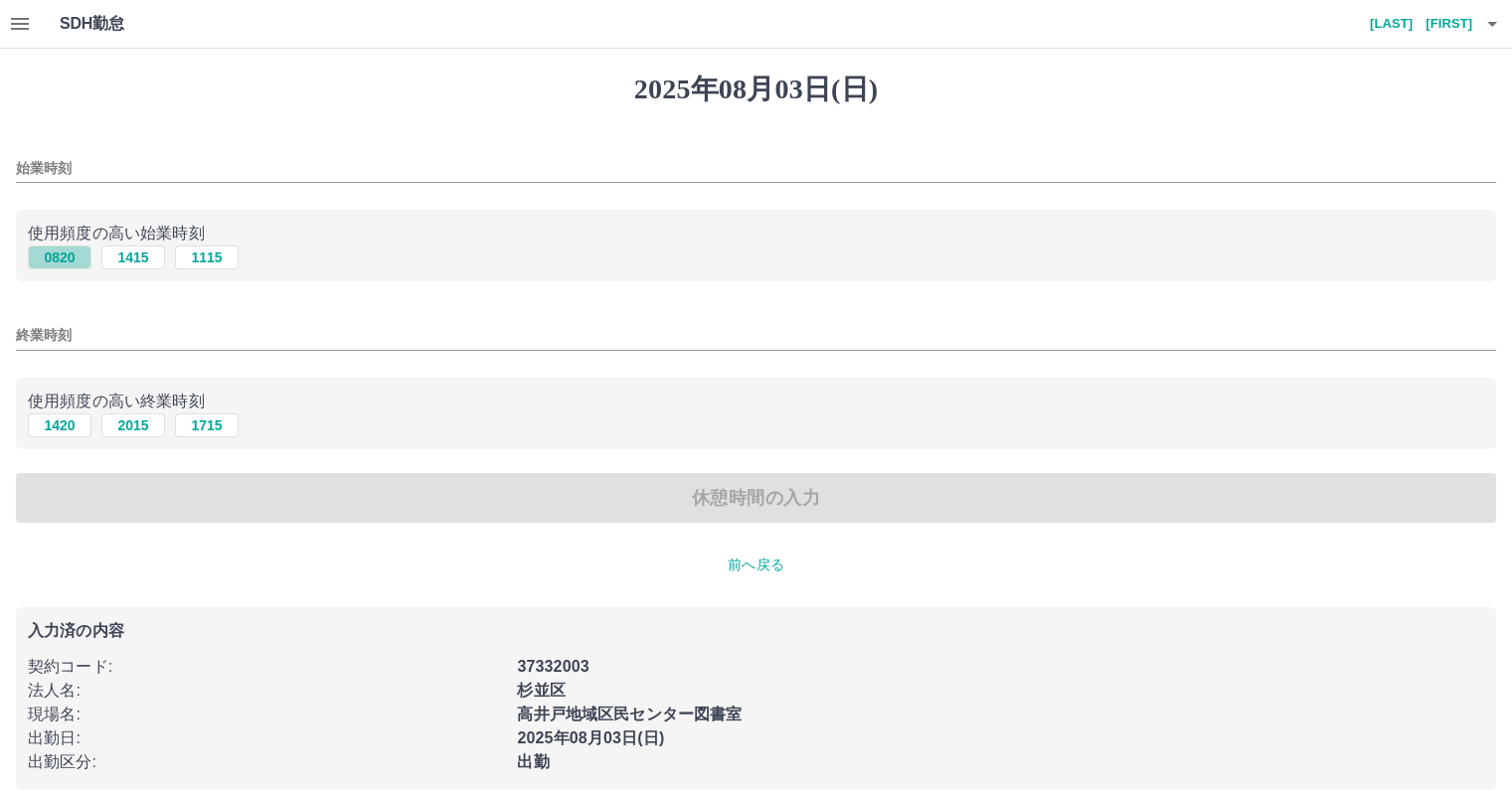 click on "0820" at bounding box center (60, 257) 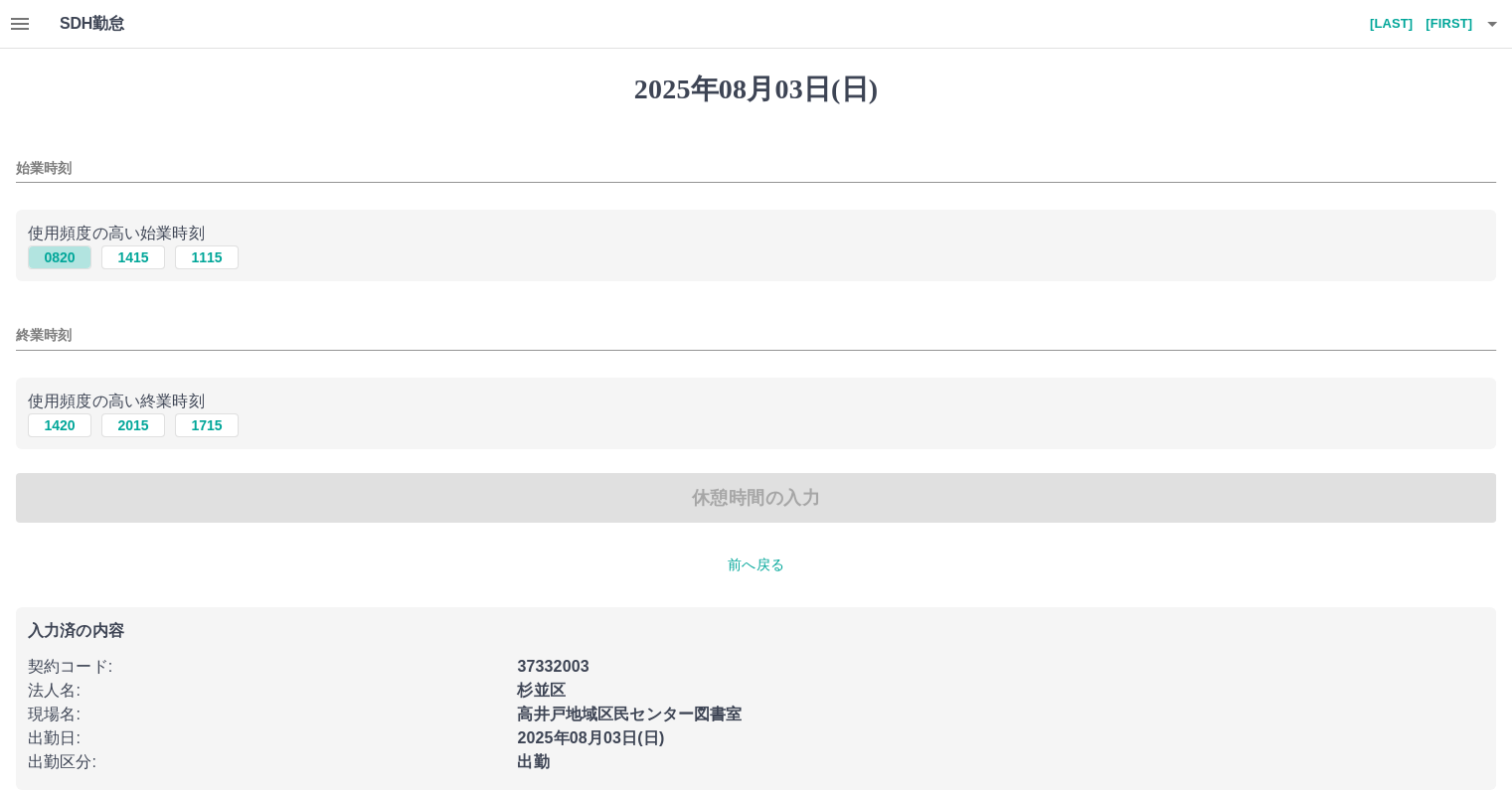 type on "****" 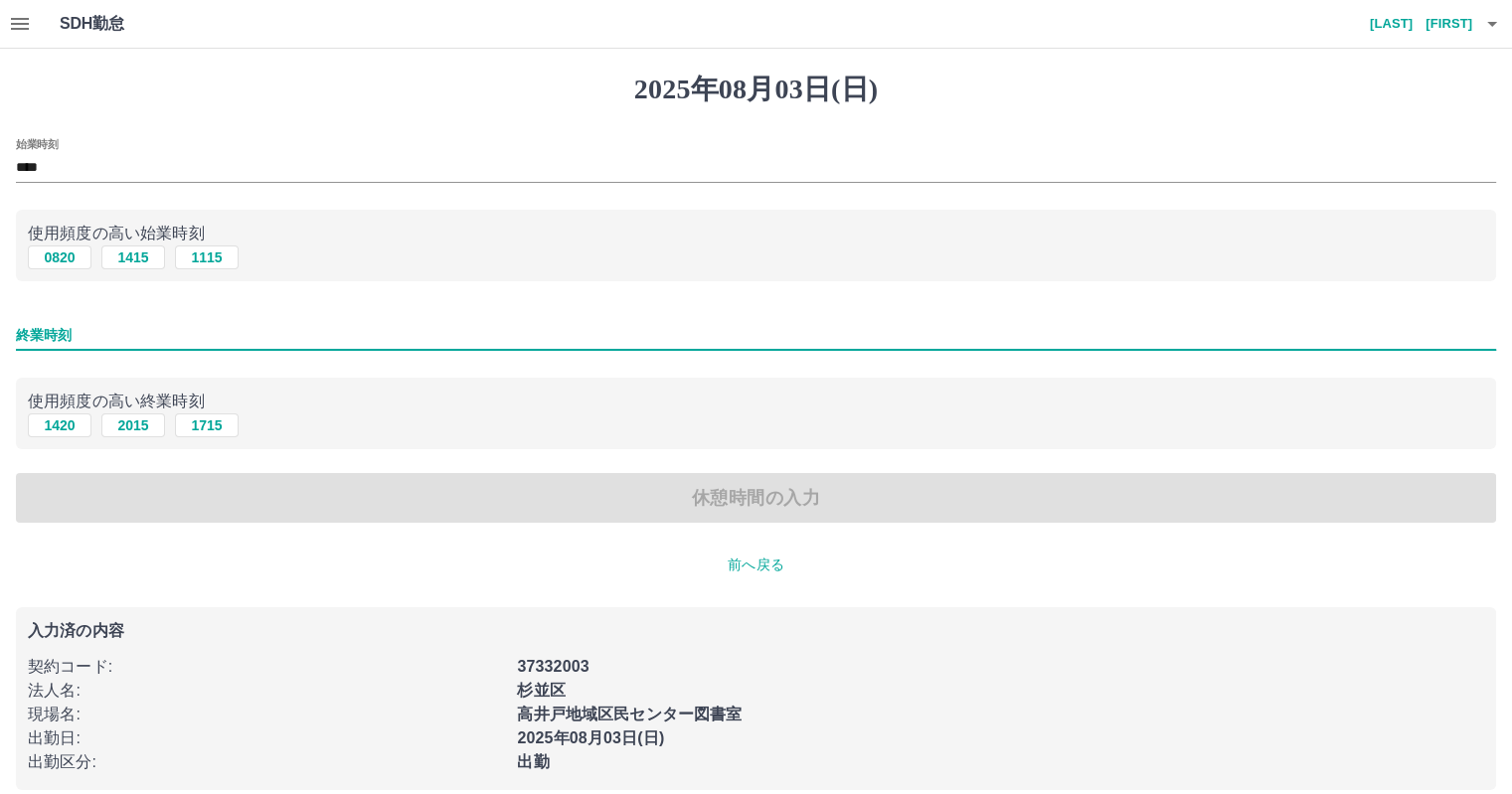 click on "終業時刻" at bounding box center (756, 335) 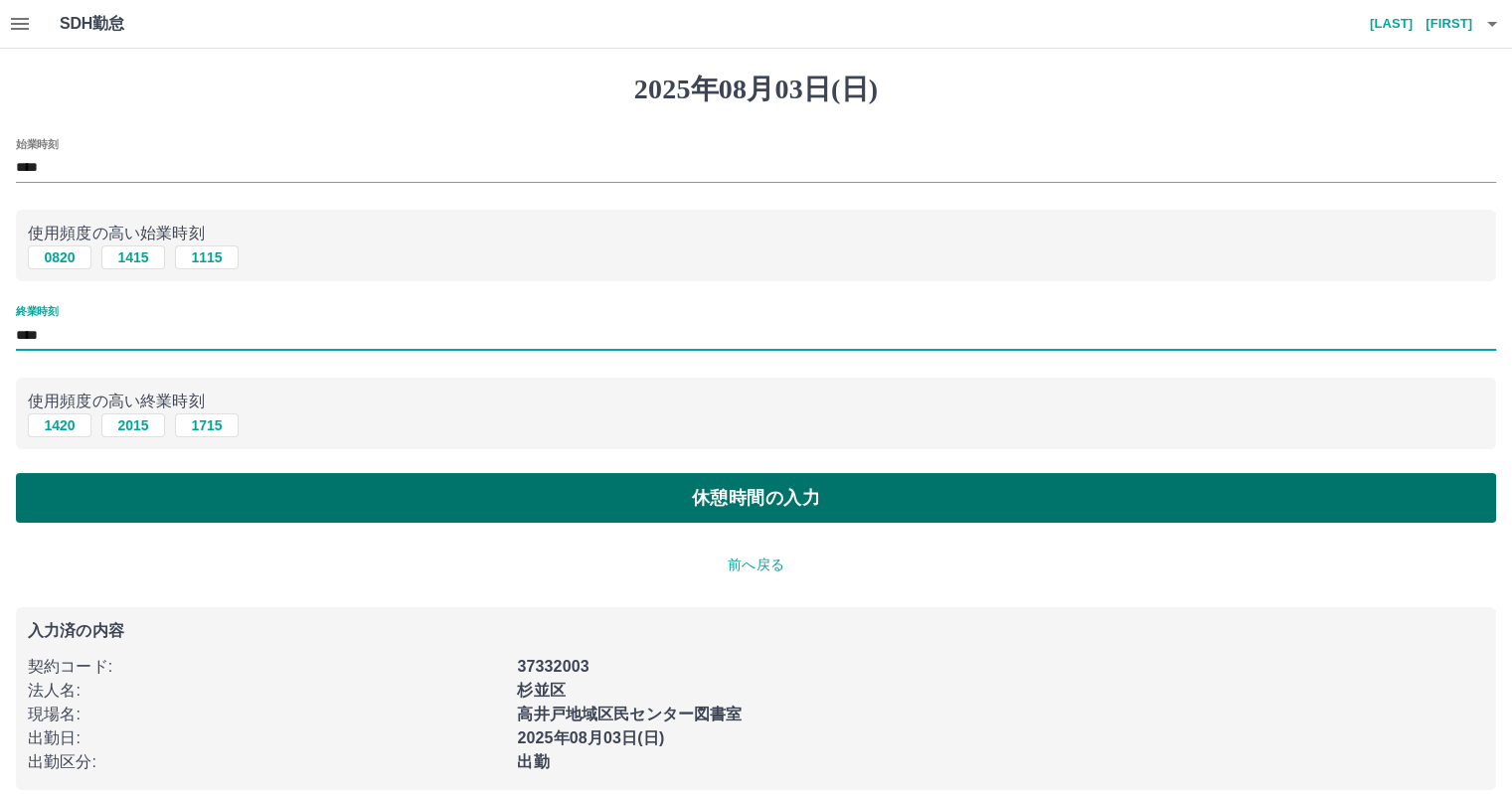 type on "****" 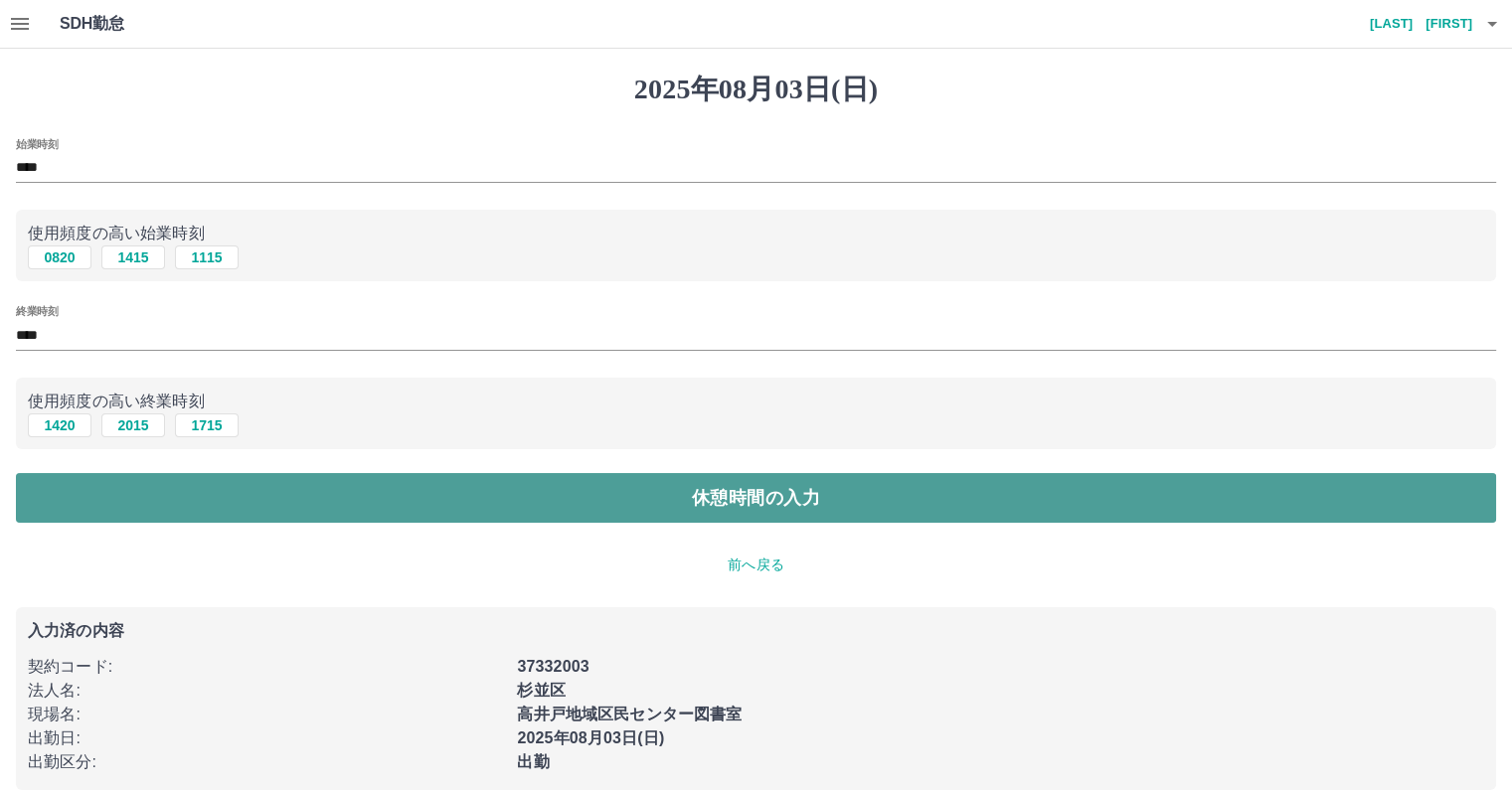 click on "休憩時間の入力" at bounding box center (756, 498) 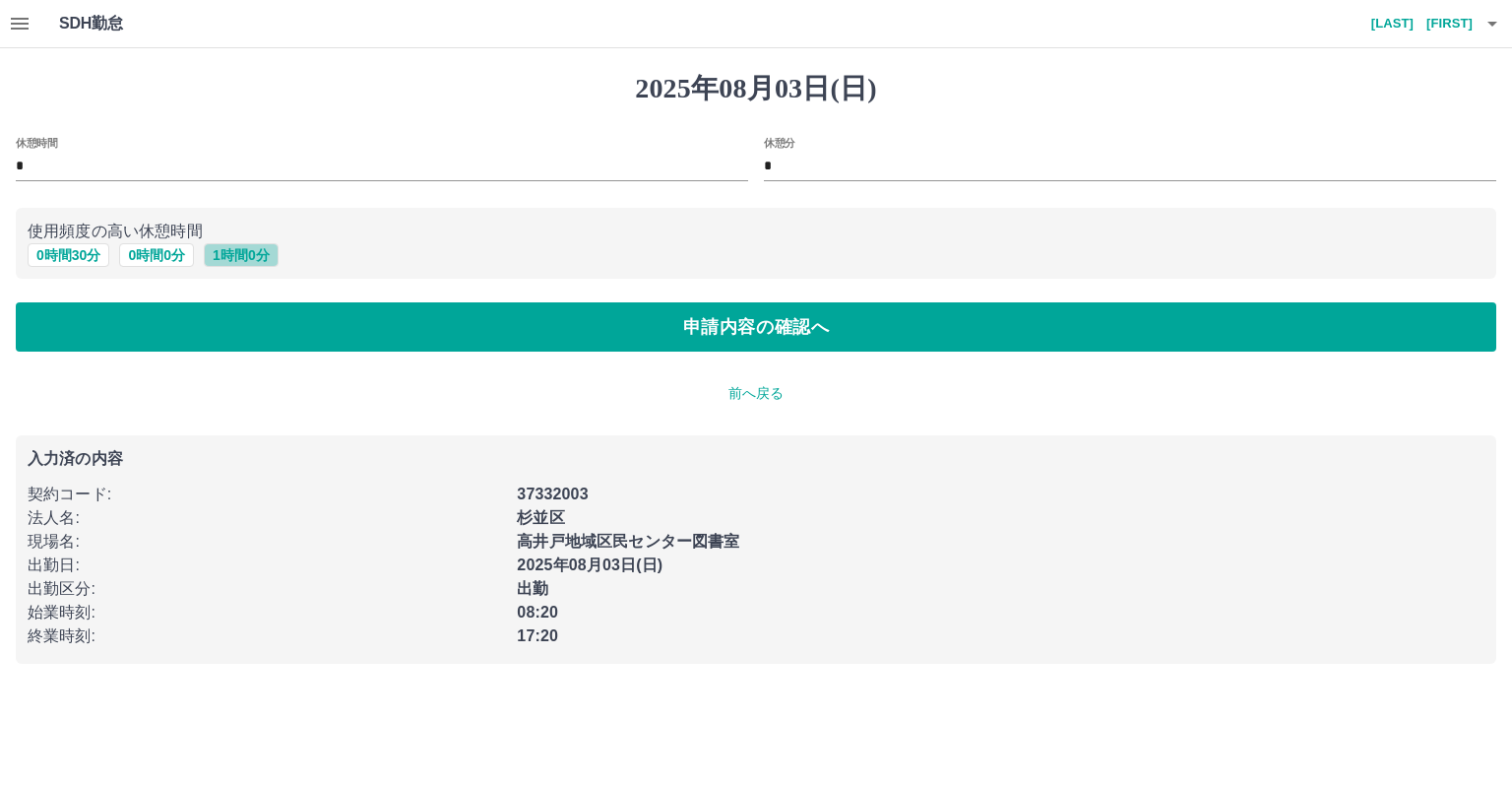 click on "1 時間 0 分" at bounding box center (241, 255) 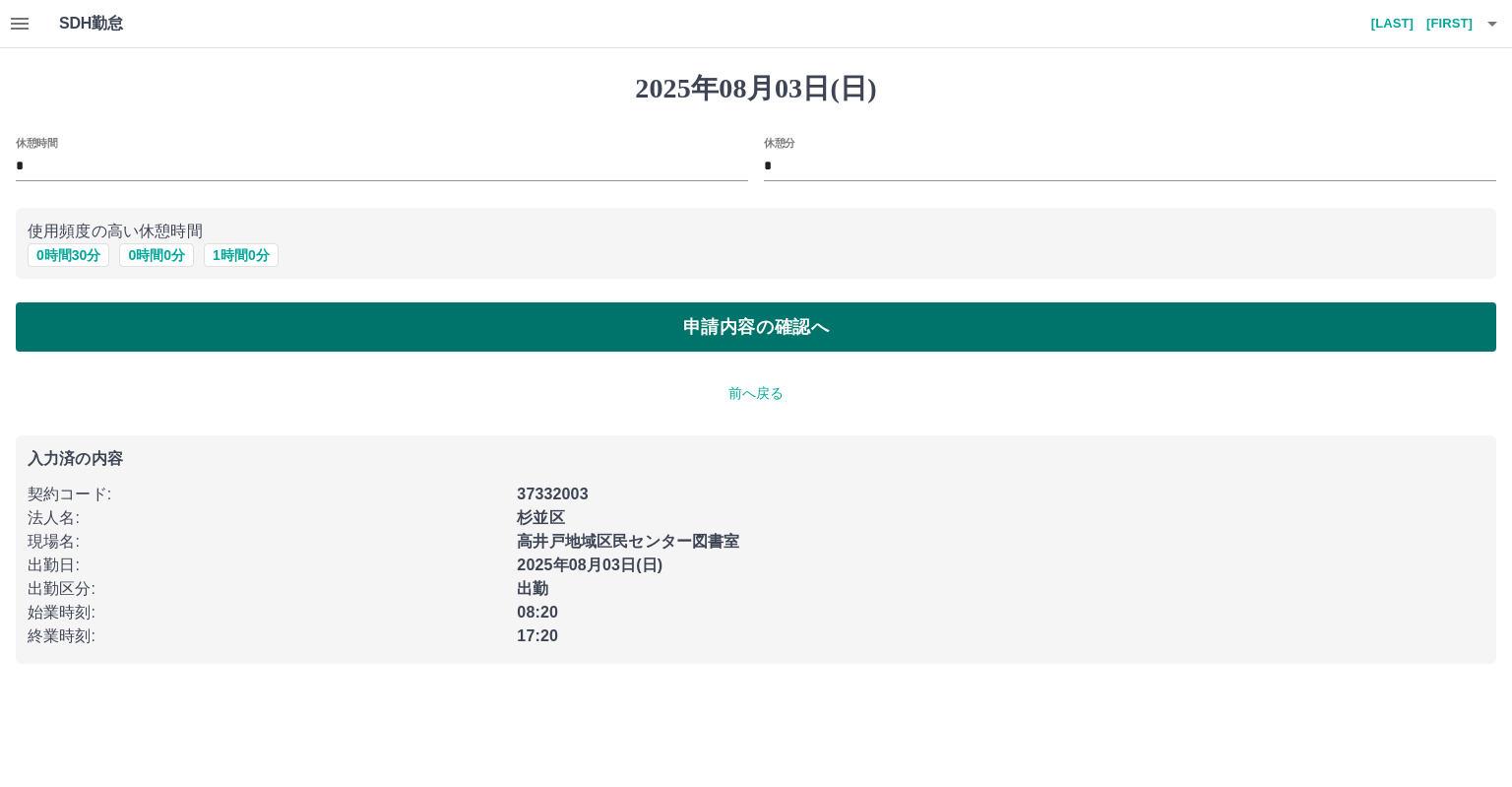 click on "申請内容の確認へ" at bounding box center (756, 327) 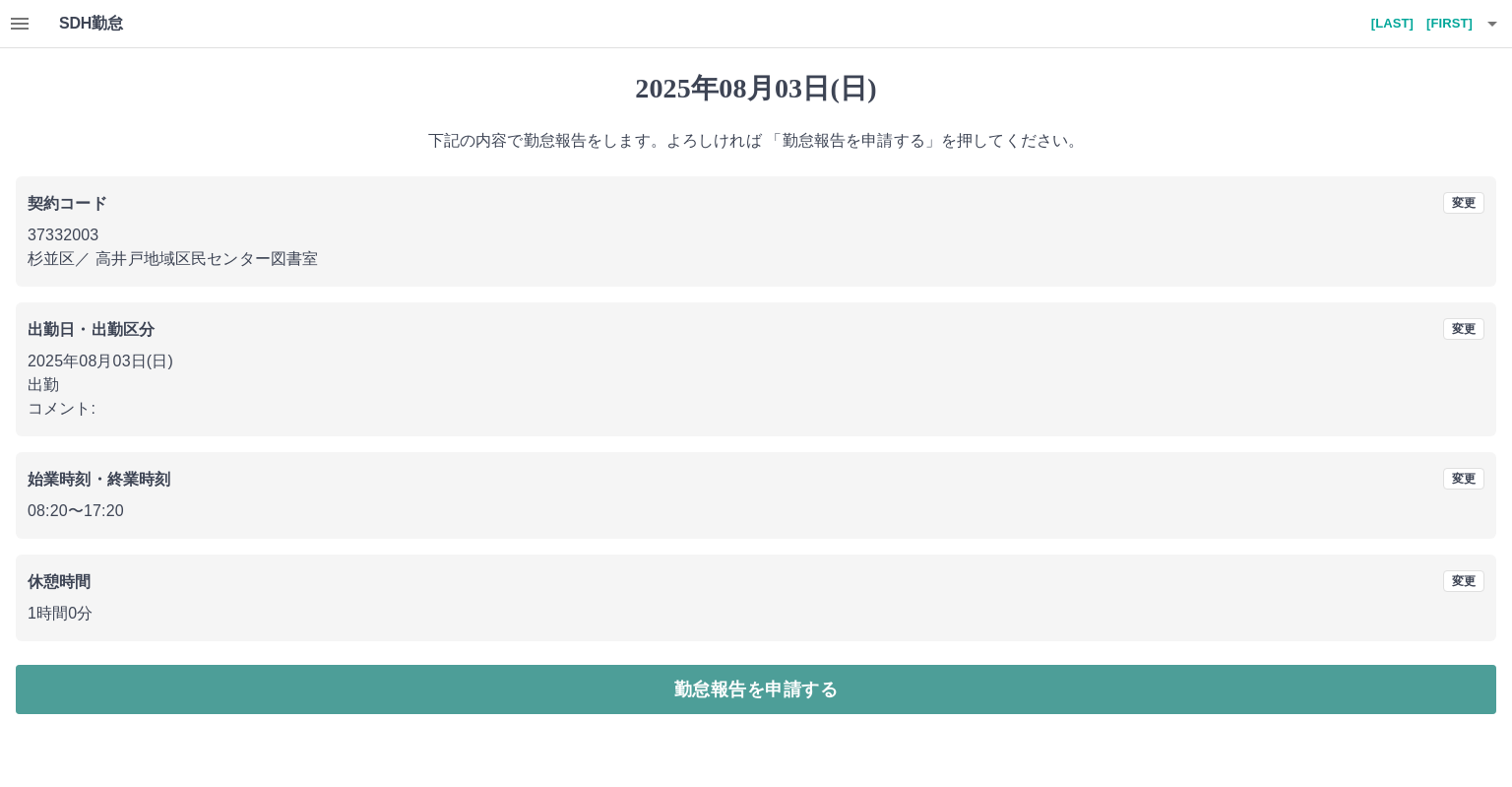 click on "勤怠報告を申請する" at bounding box center (756, 689) 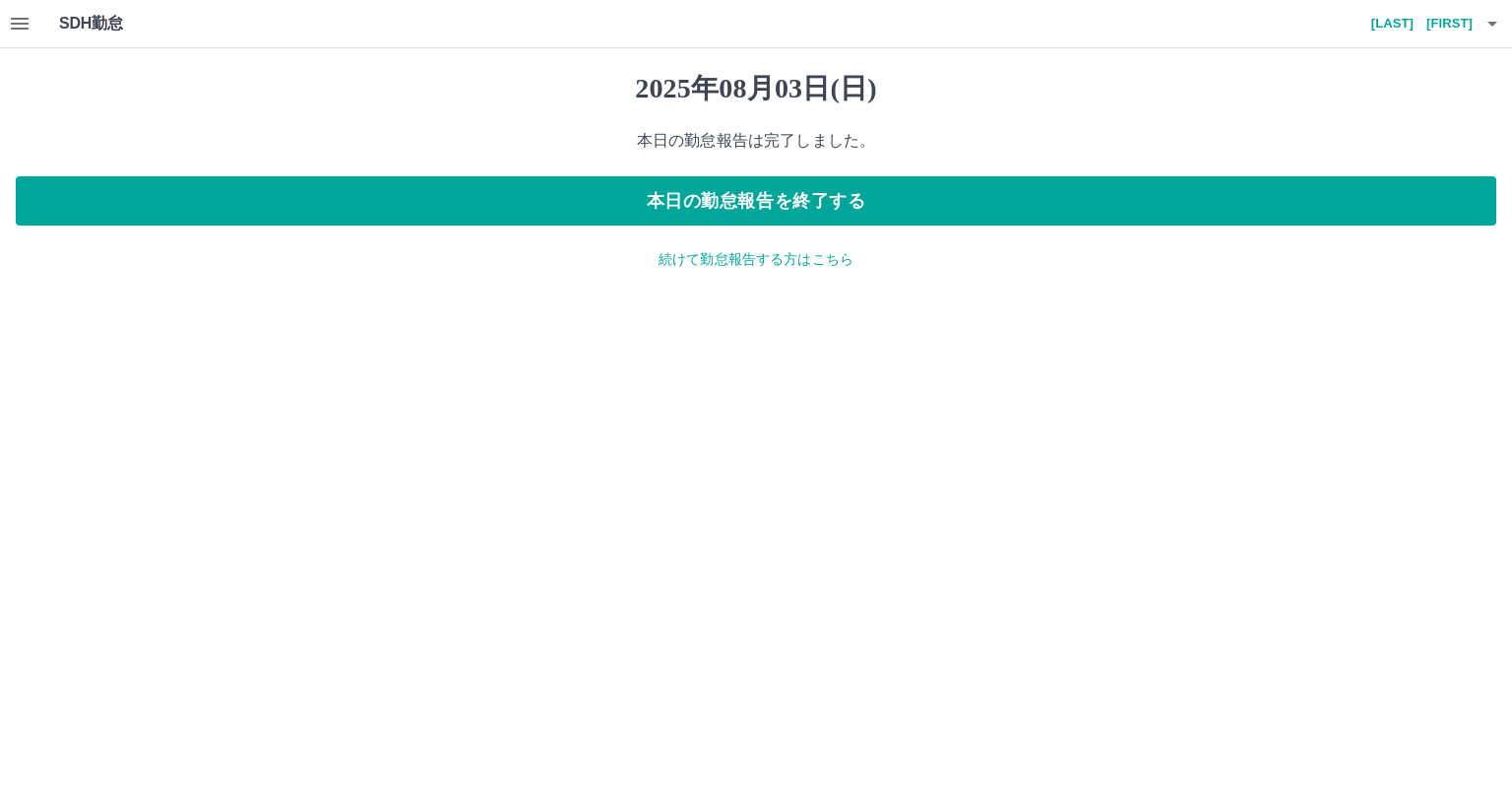 click on "続けて勤怠報告する方はこちら" at bounding box center (756, 259) 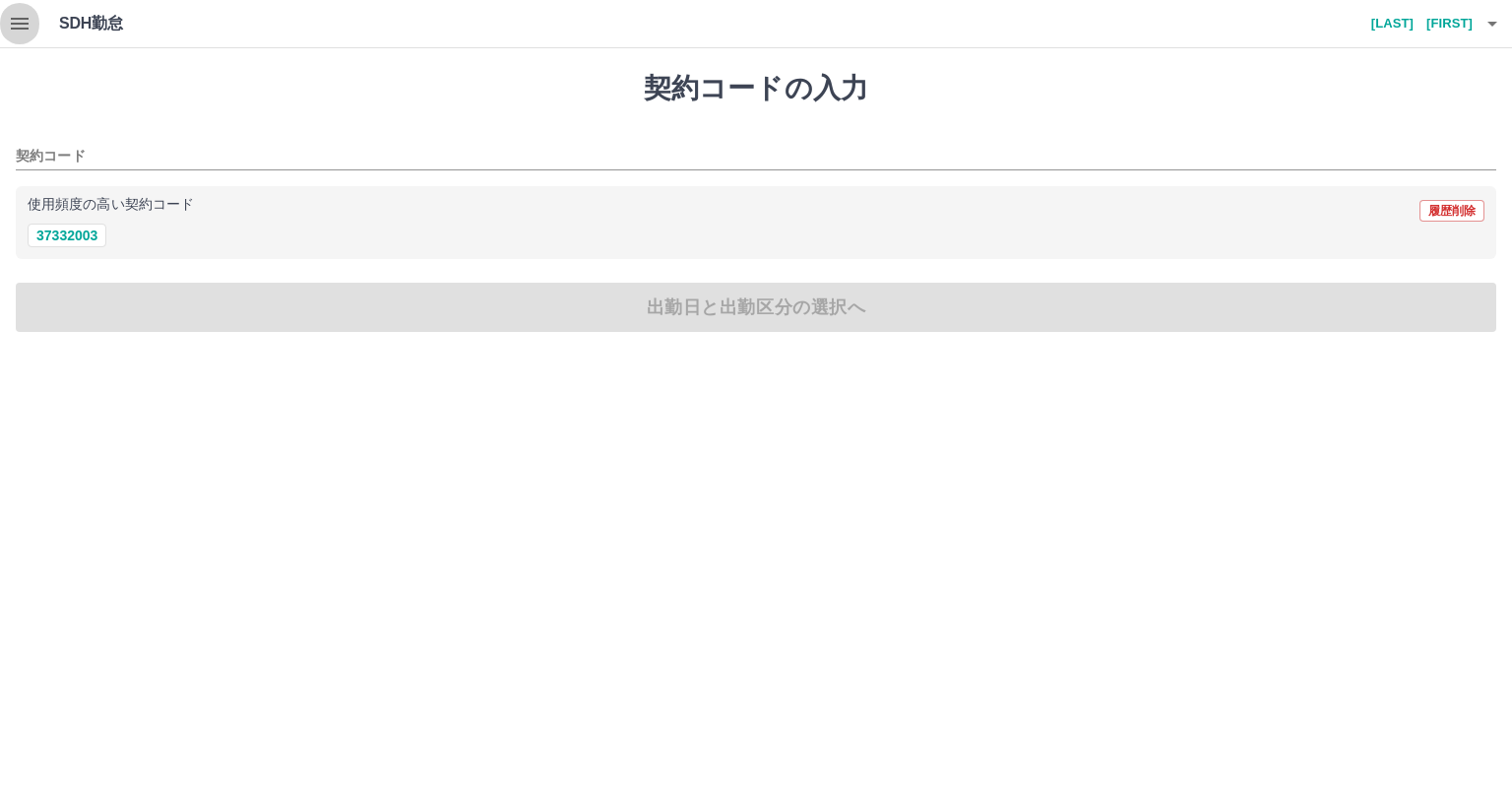 click 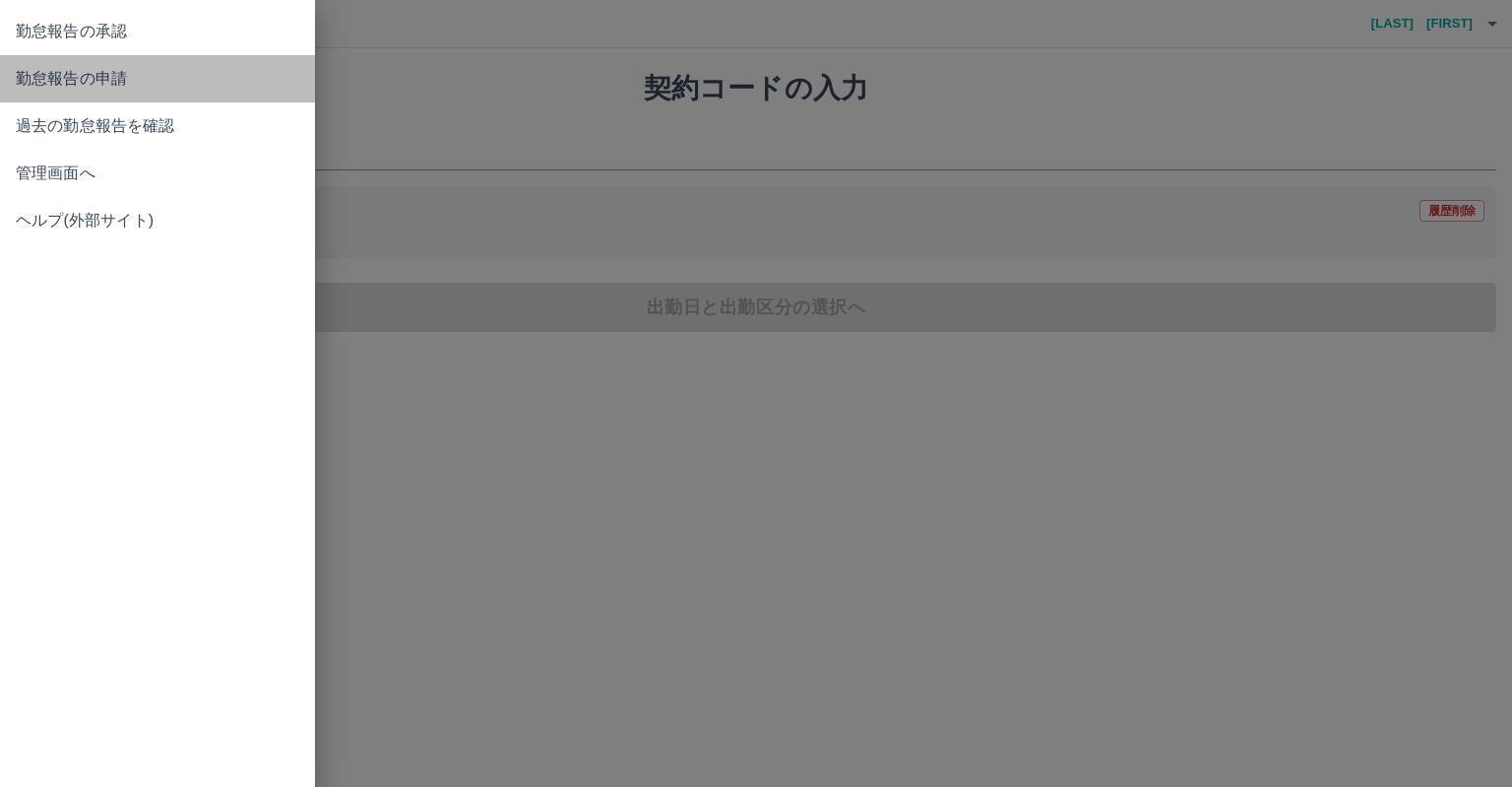 click on "勤怠報告の申請" at bounding box center (158, 79) 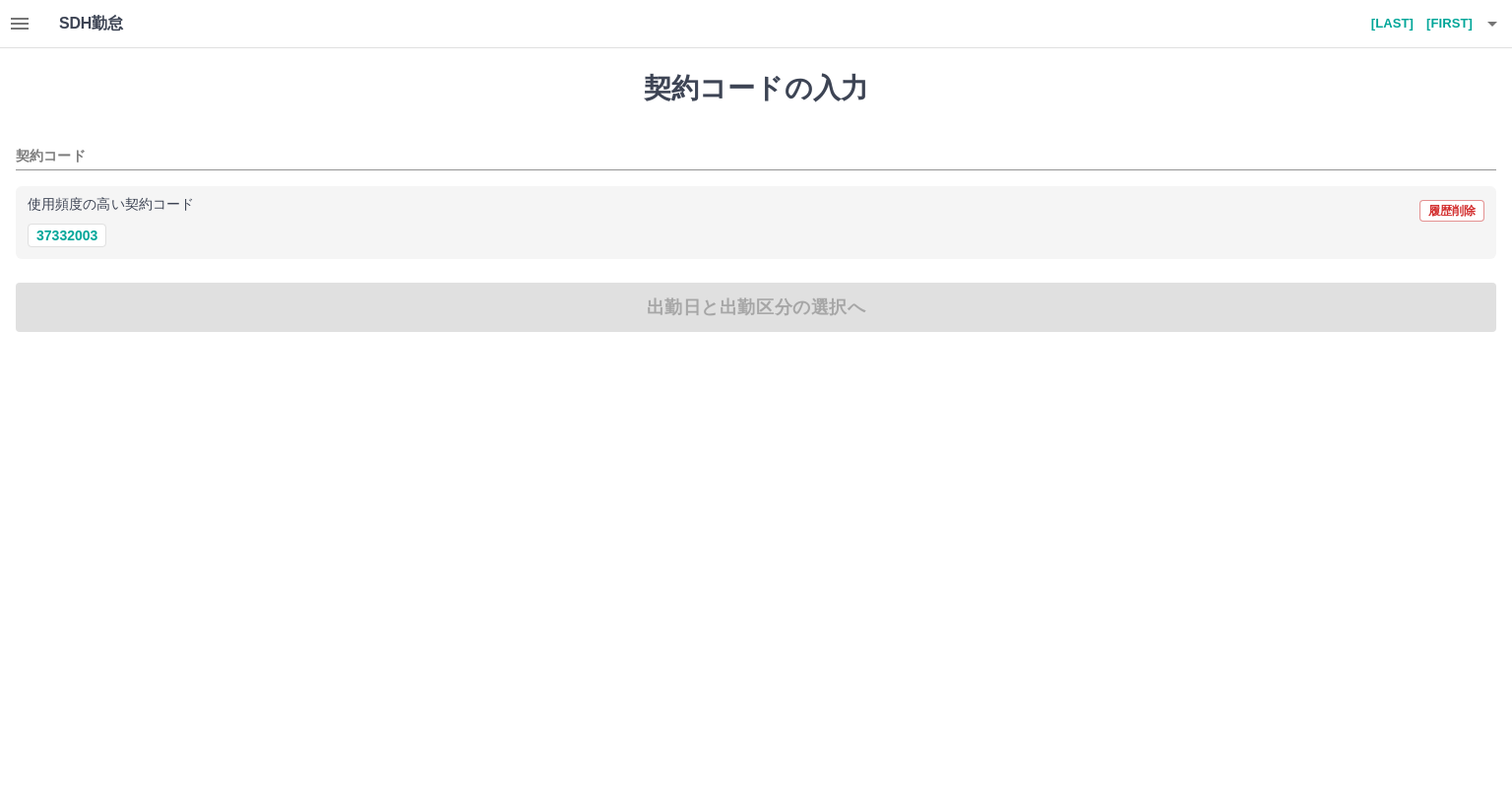 click 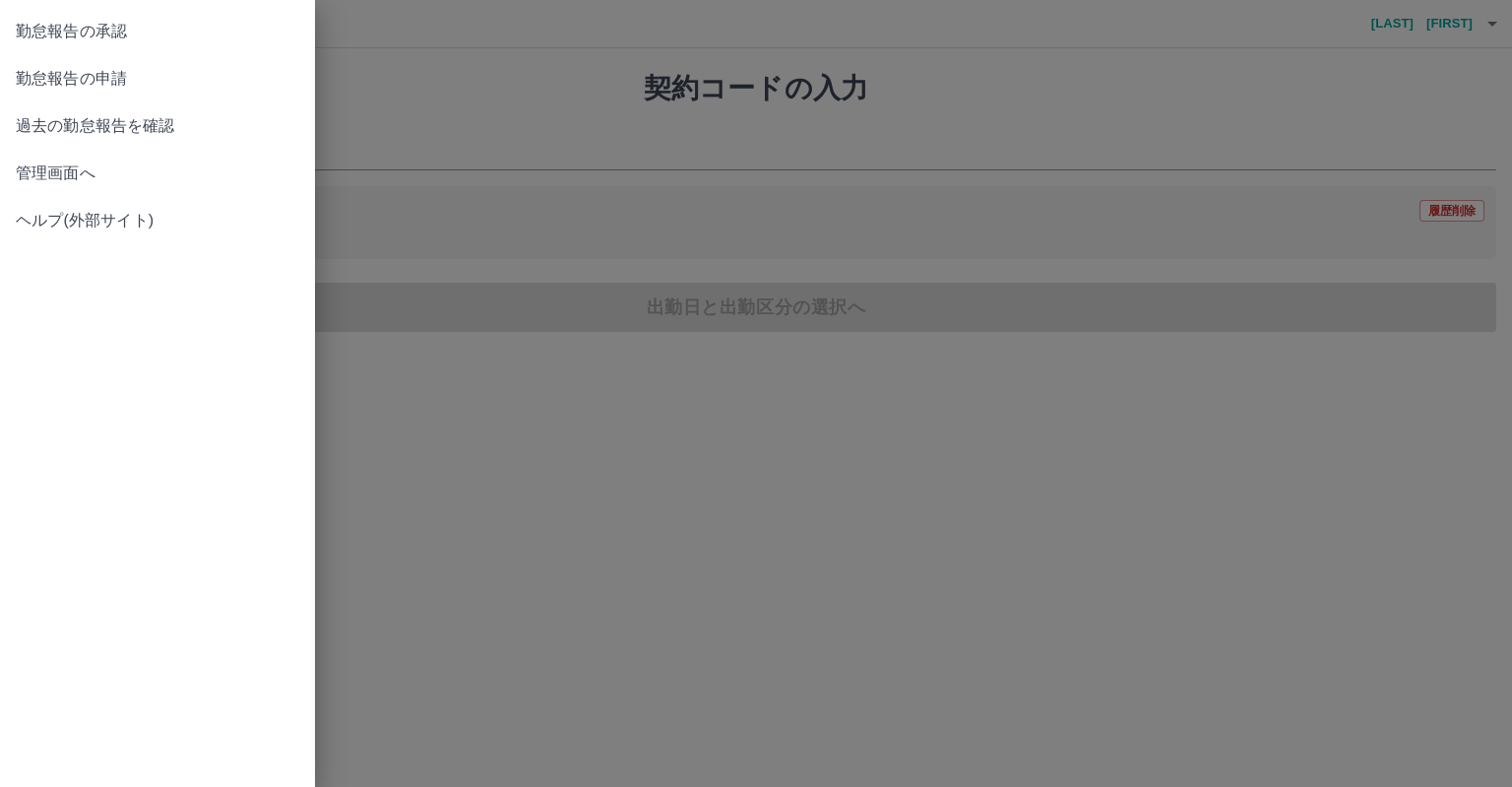 click on "管理画面へ" at bounding box center [158, 173] 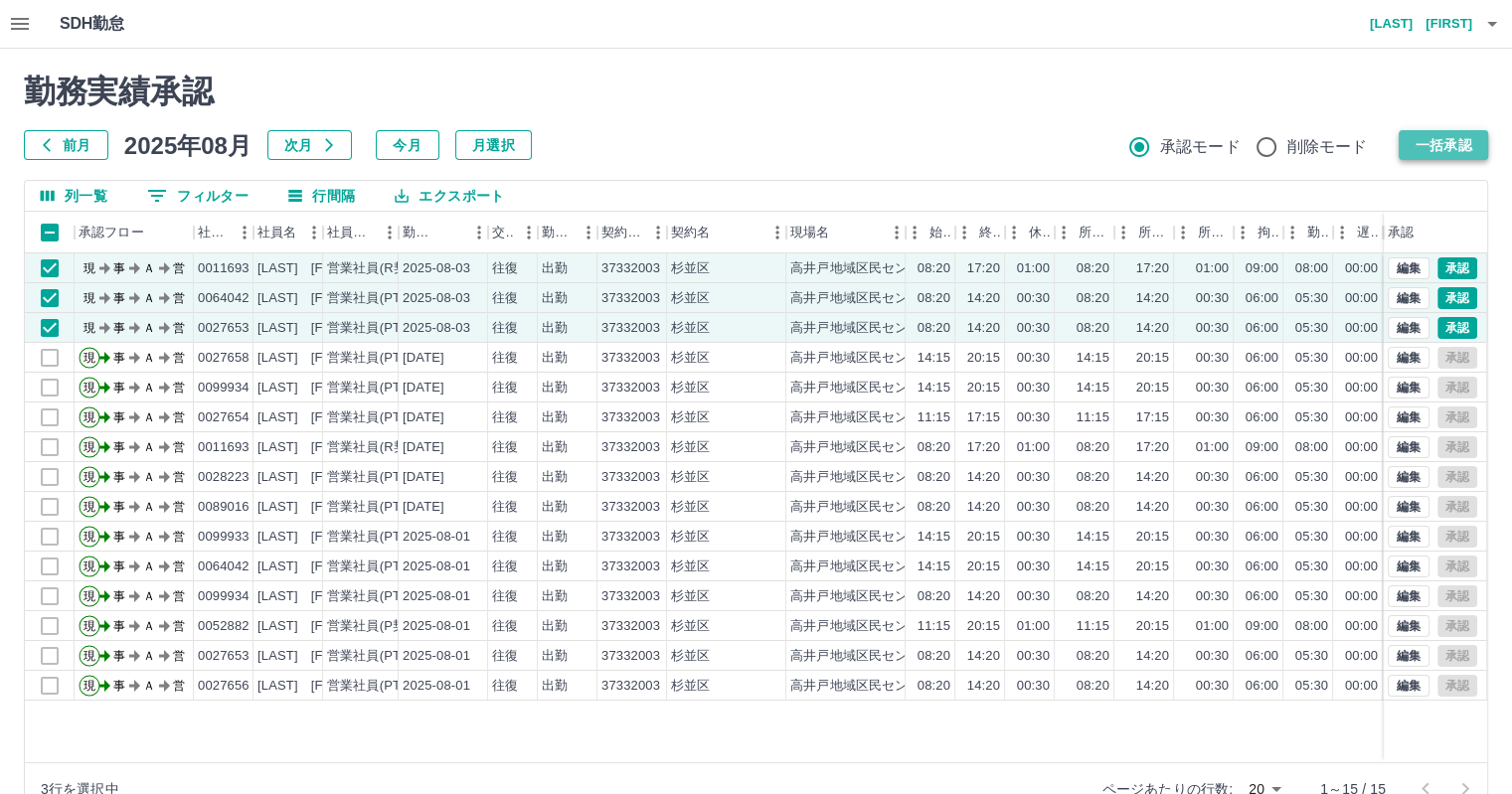 click on "一括承認" at bounding box center [1443, 145] 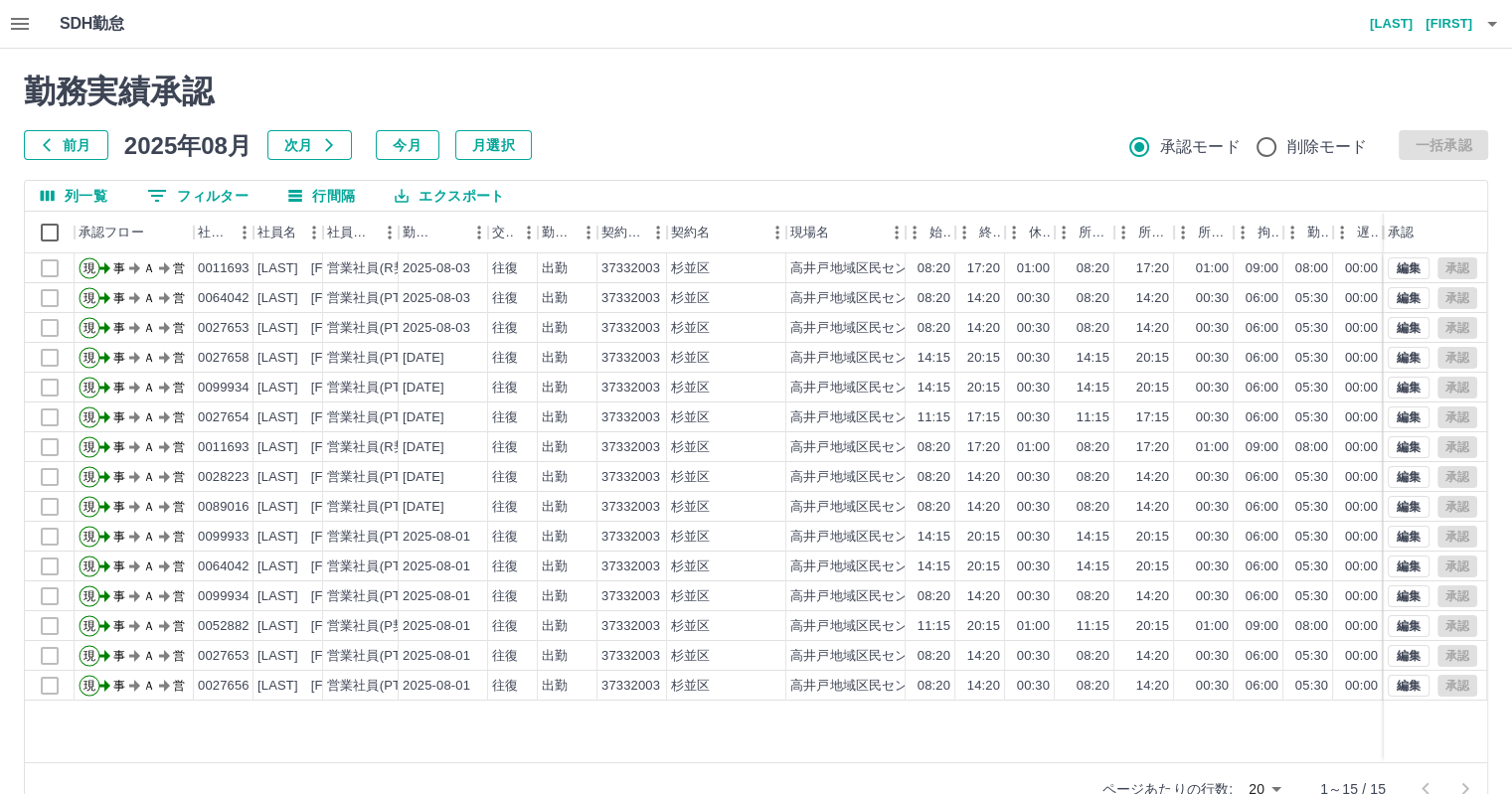 click on "濱口　さつき" at bounding box center [1413, 24] 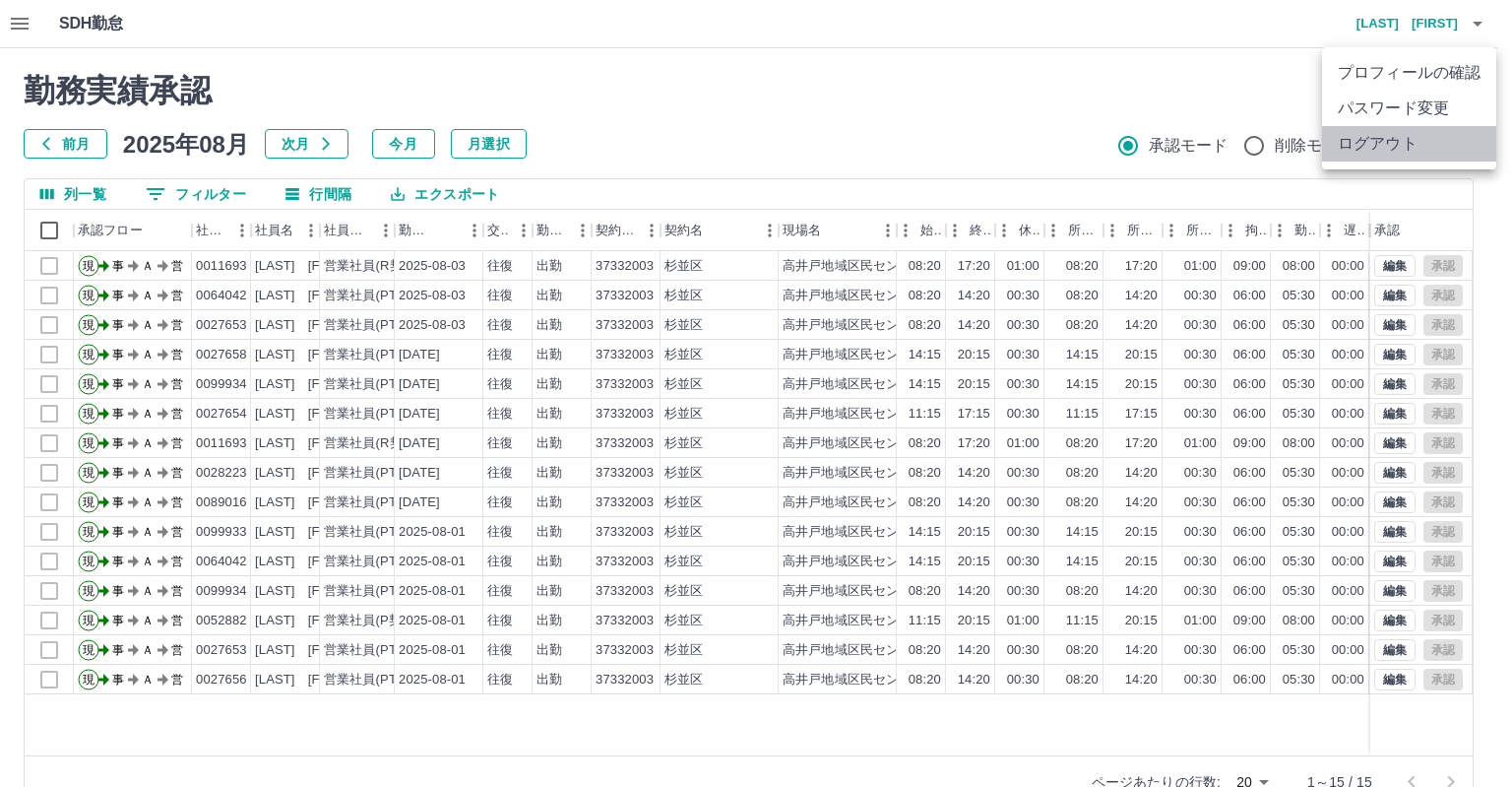 click on "ログアウト" at bounding box center [1409, 144] 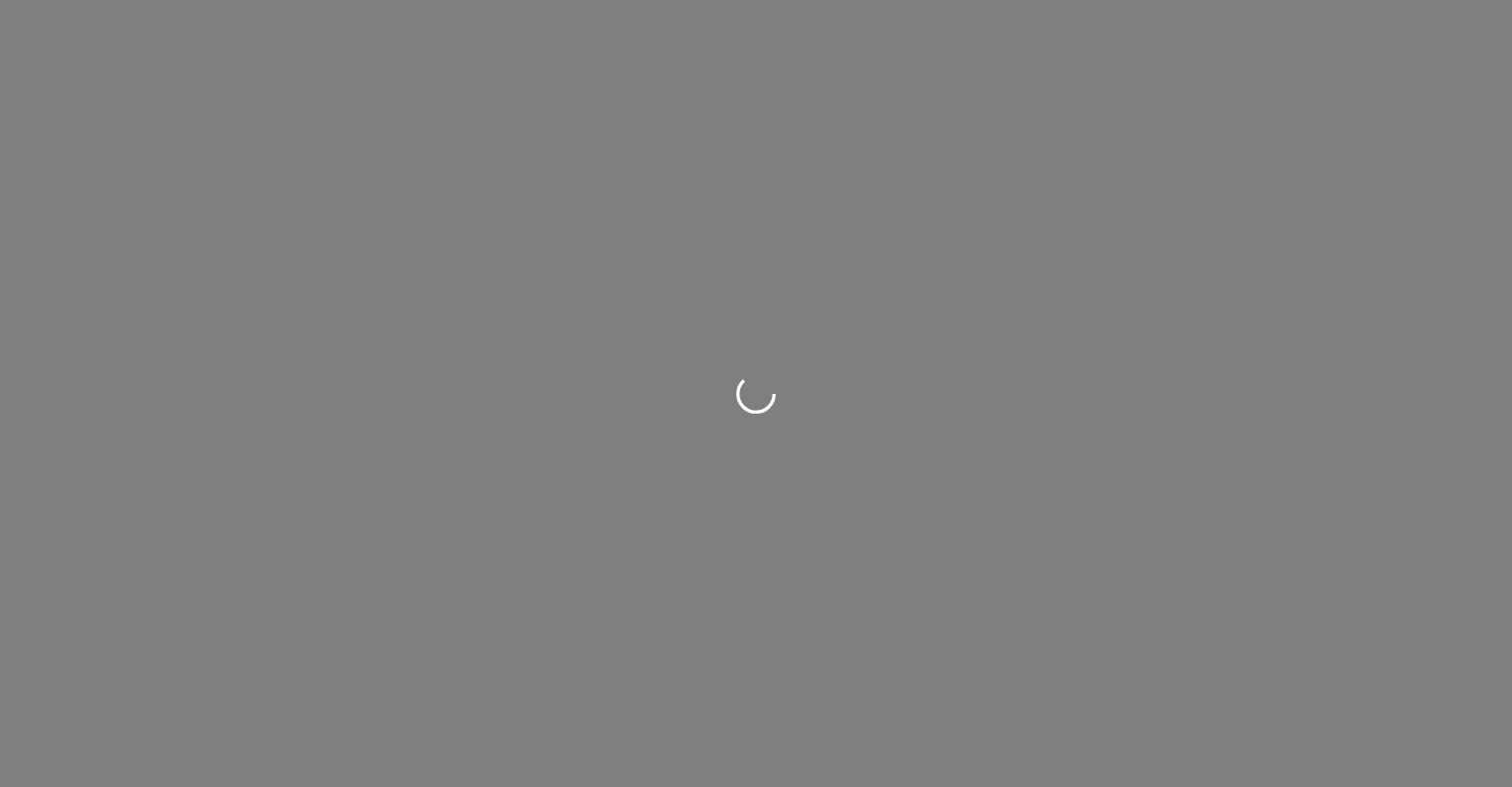 scroll, scrollTop: 0, scrollLeft: 0, axis: both 